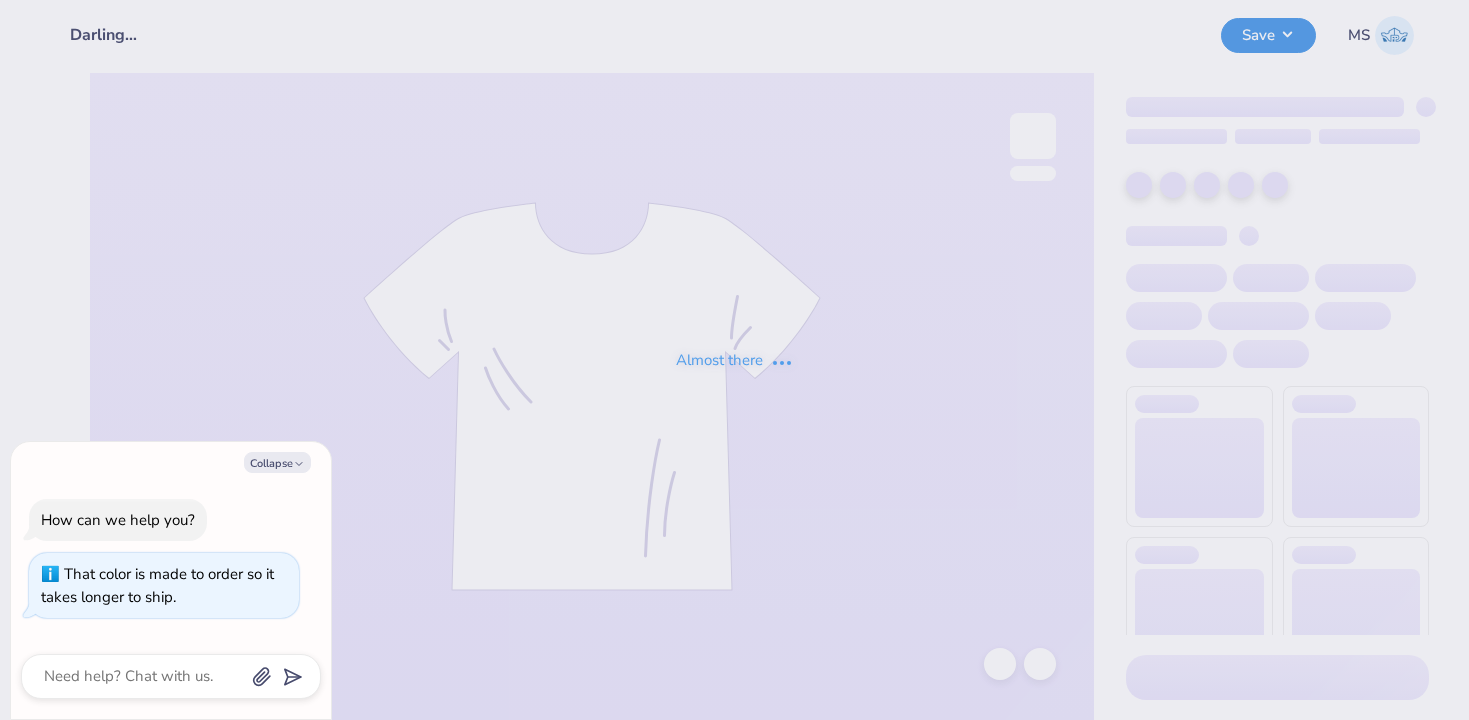 scroll, scrollTop: 0, scrollLeft: 0, axis: both 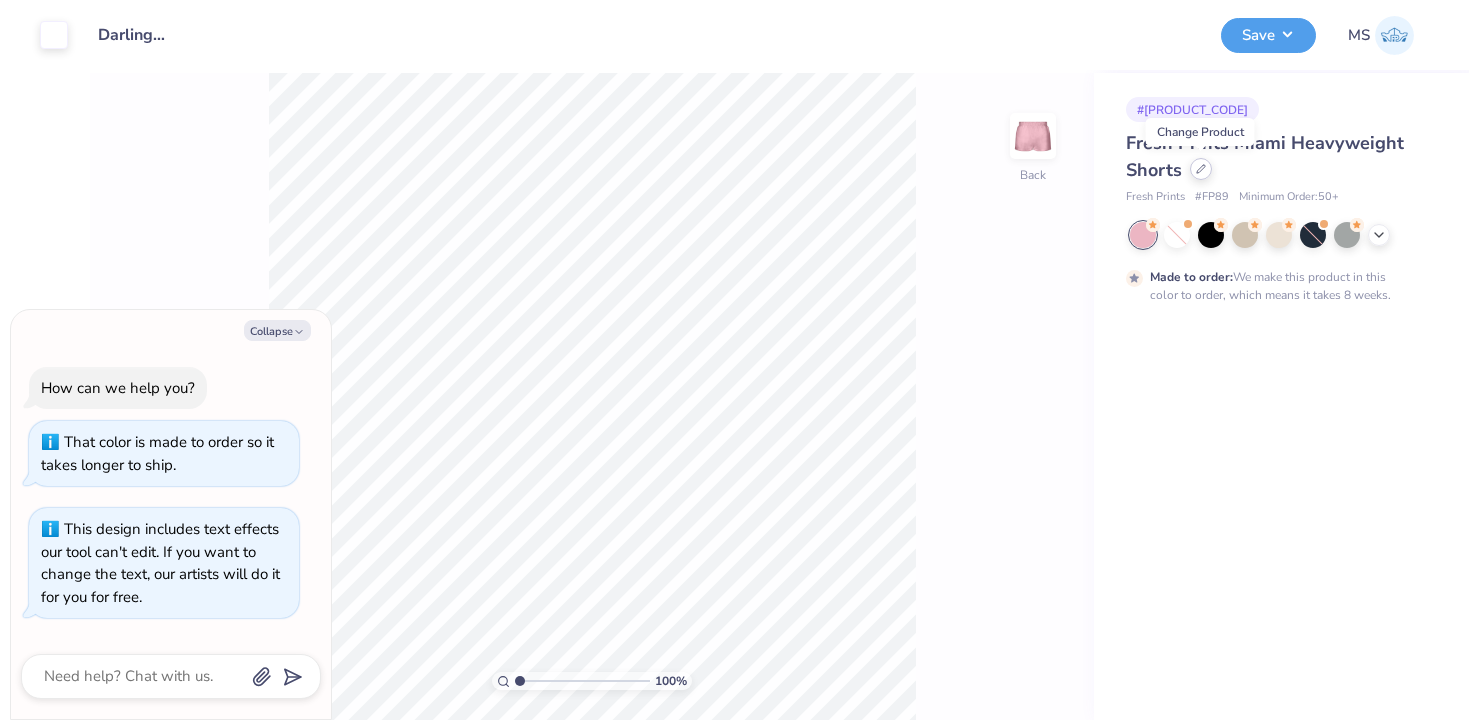 click at bounding box center (1201, 169) 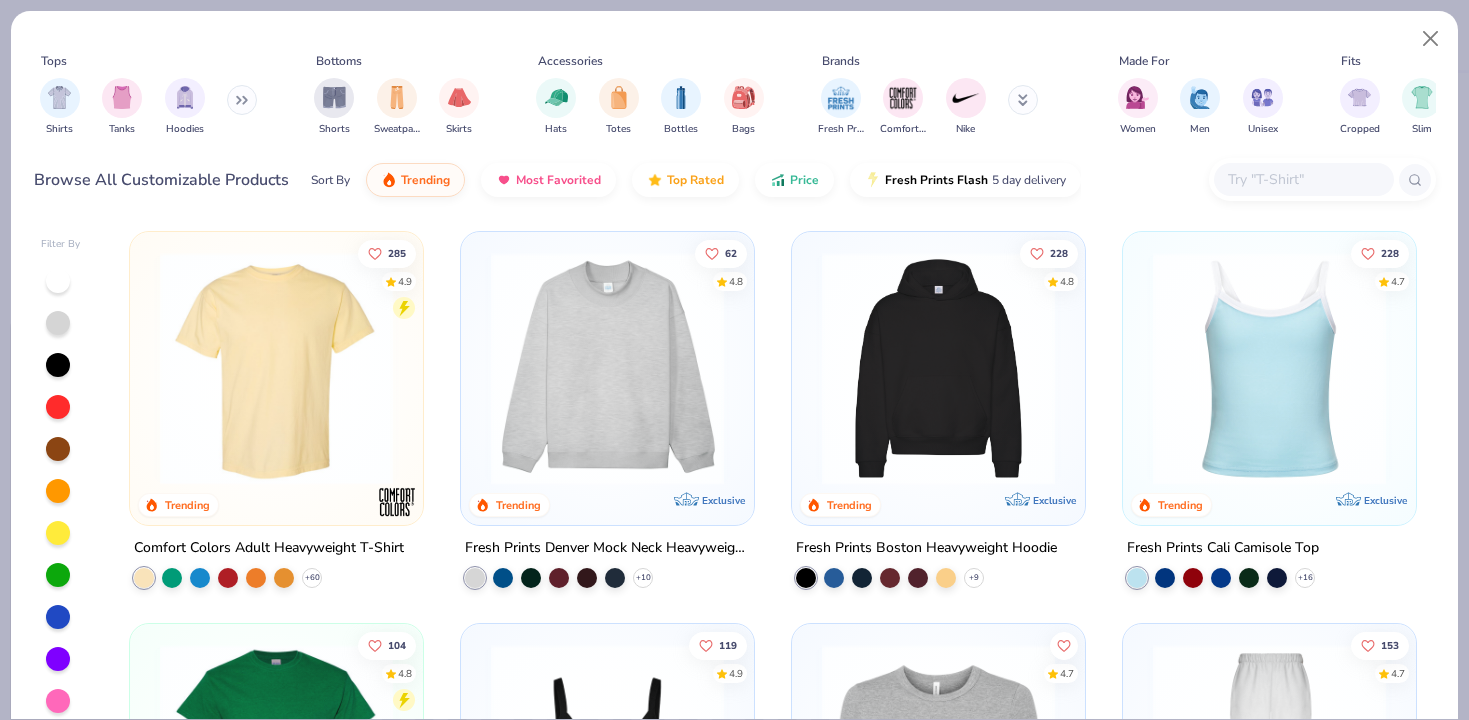 click at bounding box center [58, 701] 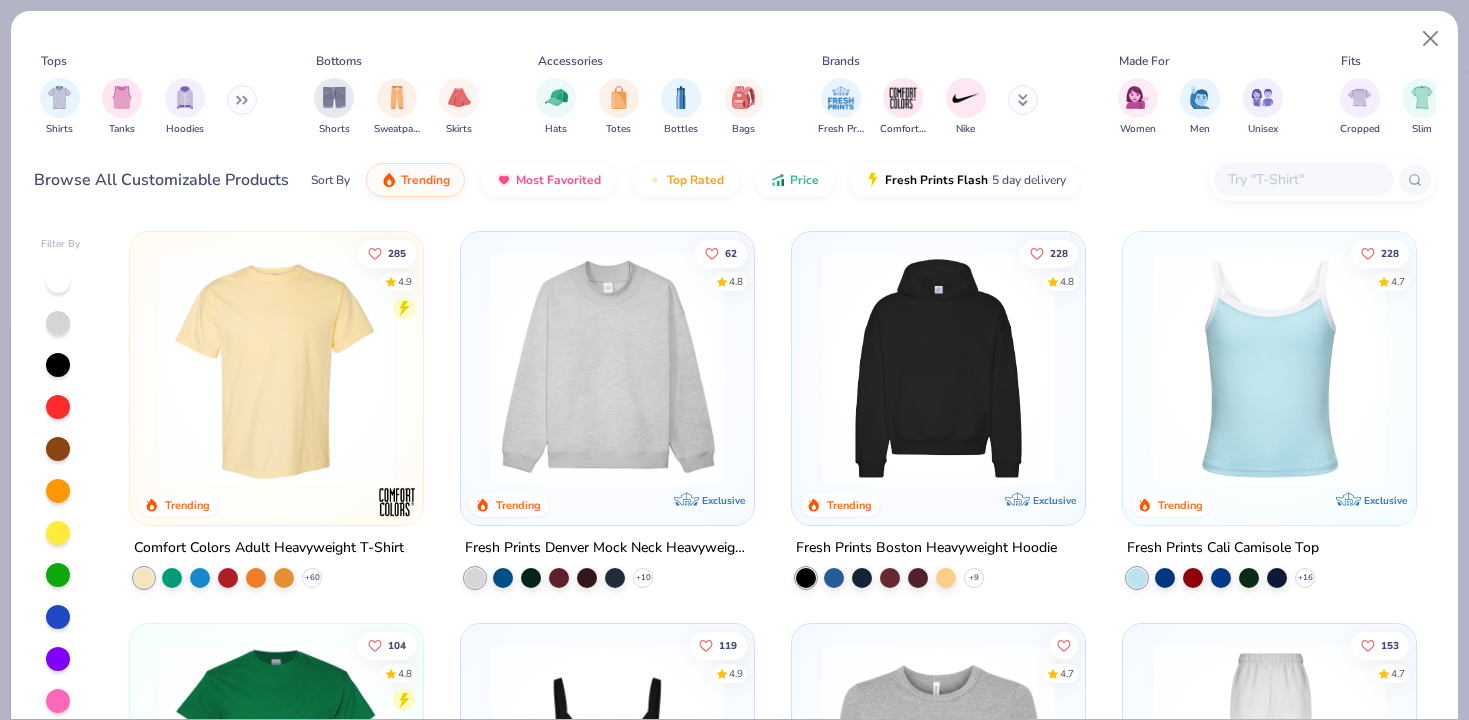 type on "x" 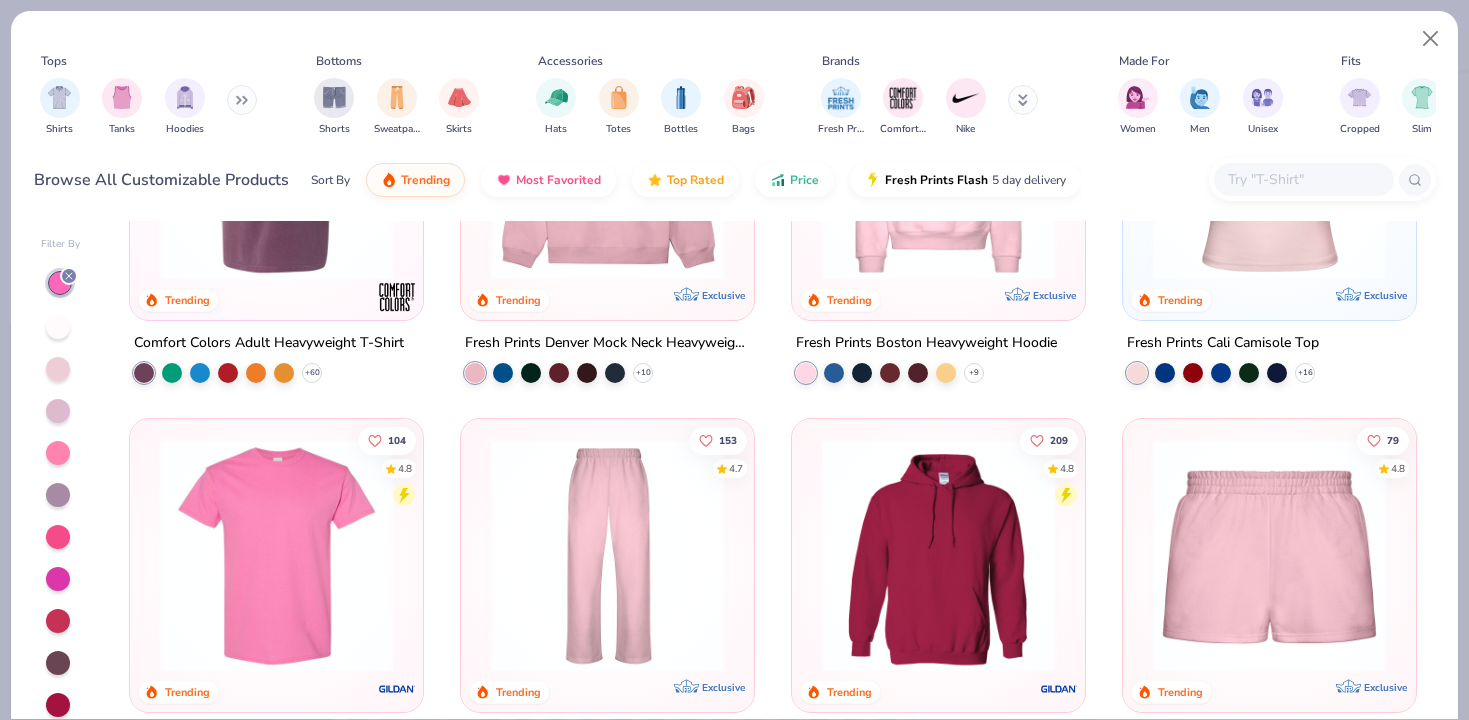 scroll, scrollTop: 107, scrollLeft: 0, axis: vertical 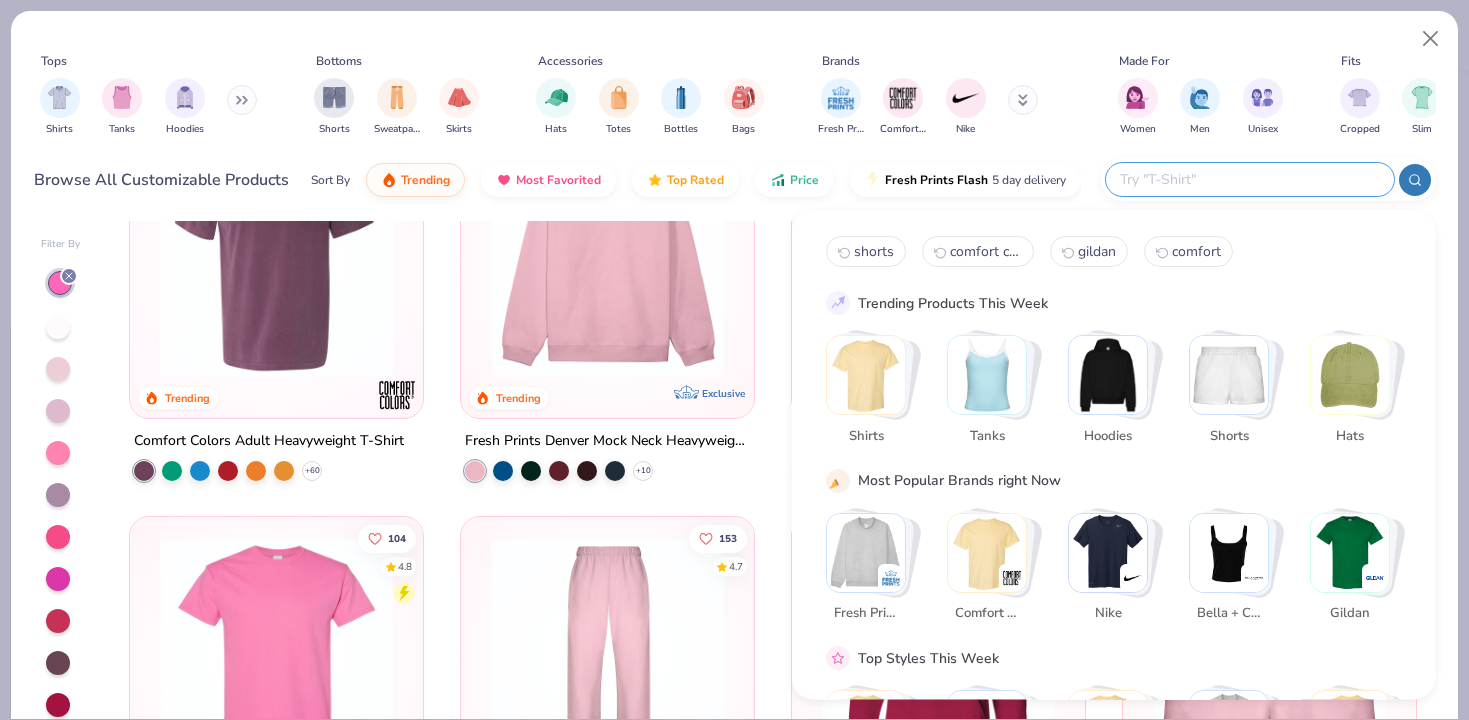 click at bounding box center (1249, 179) 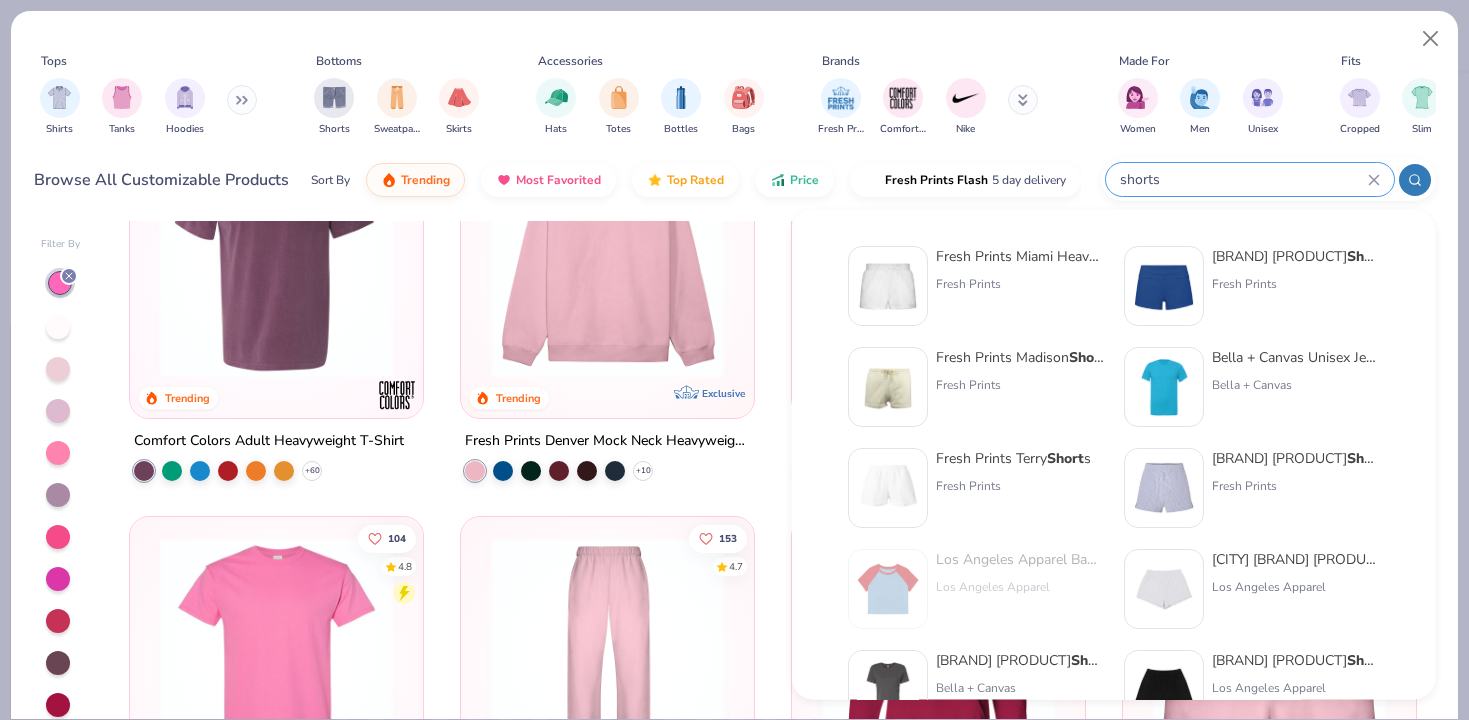 type on "shorts" 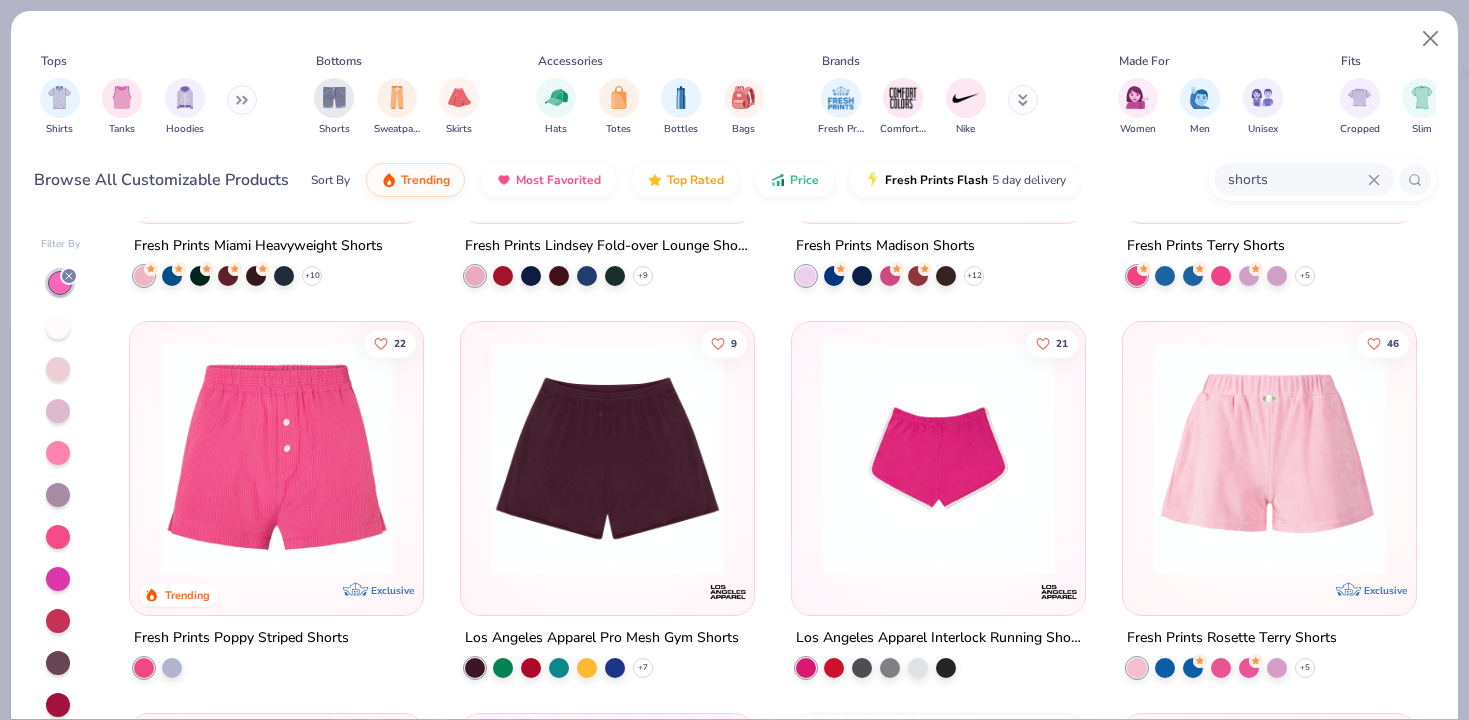 scroll, scrollTop: 313, scrollLeft: 0, axis: vertical 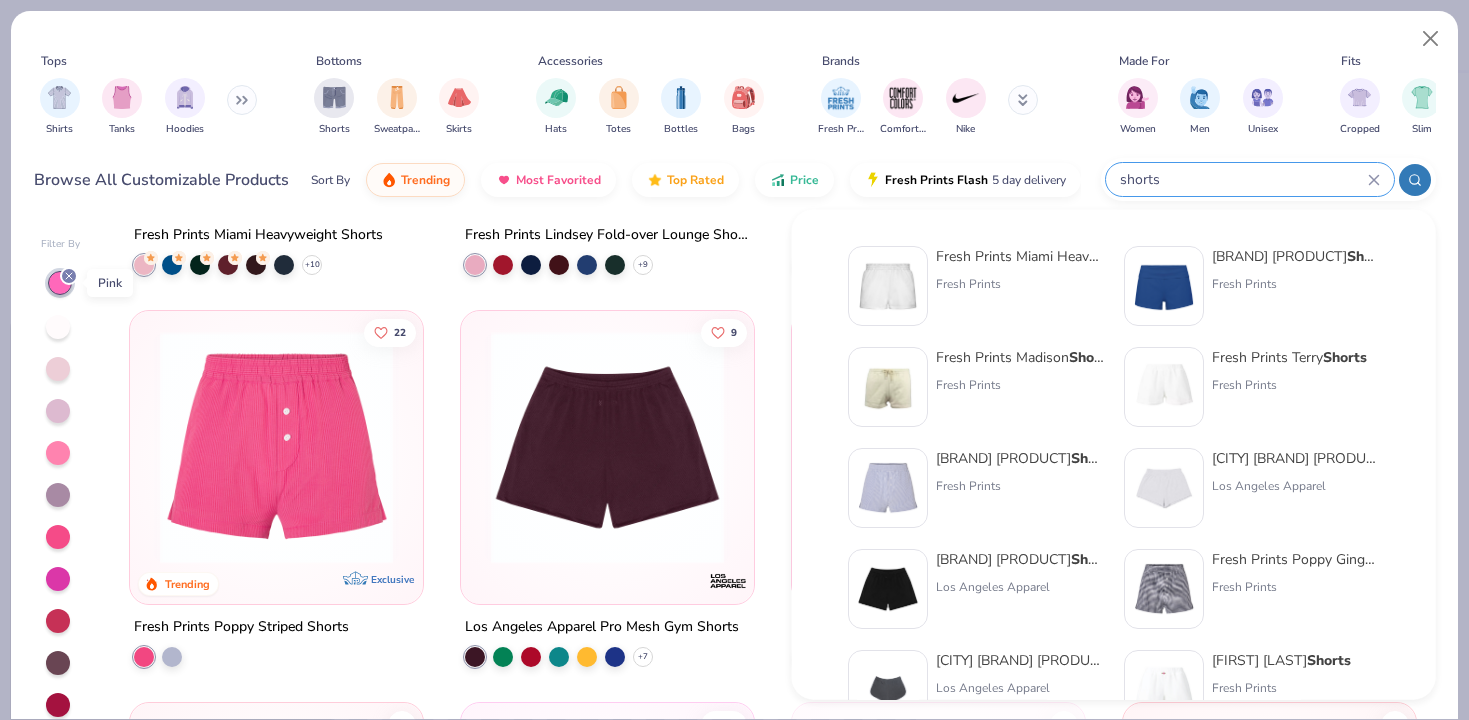 click 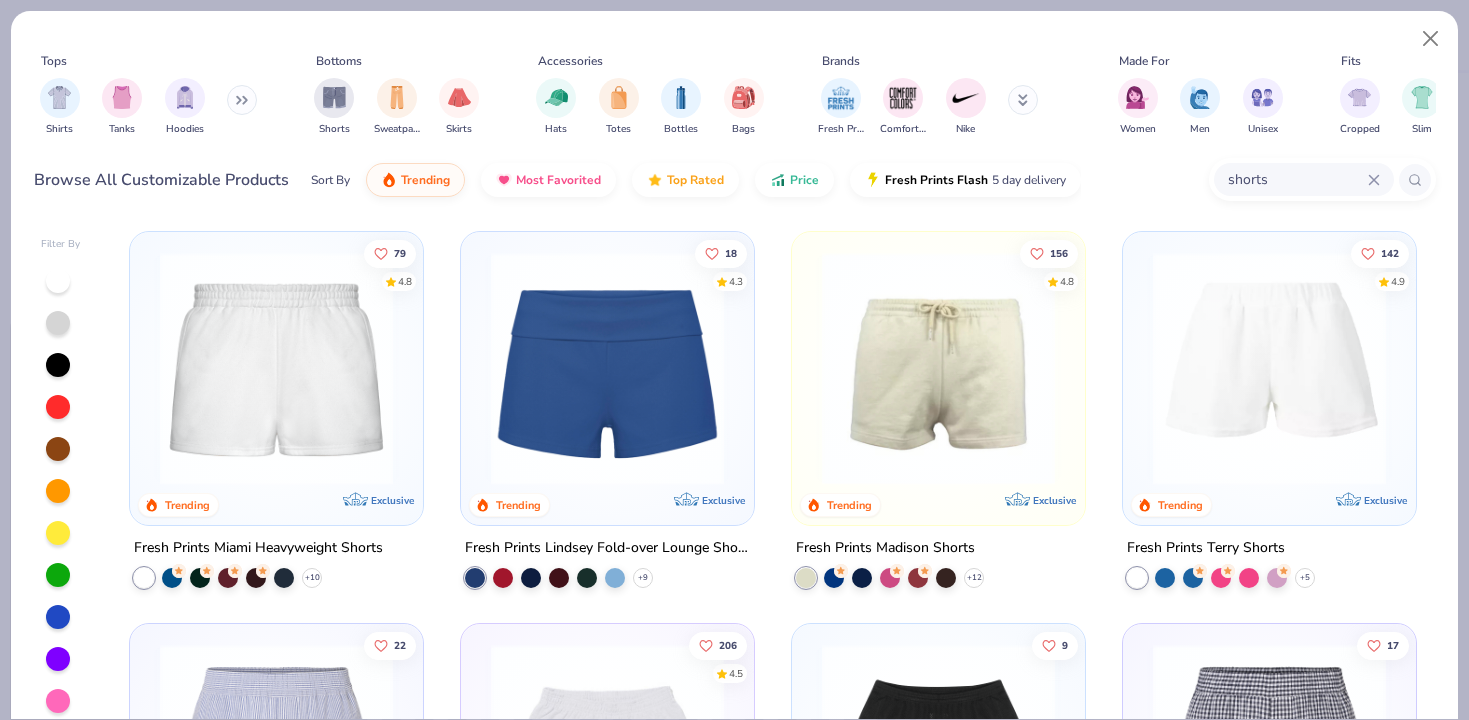 click at bounding box center [58, 659] 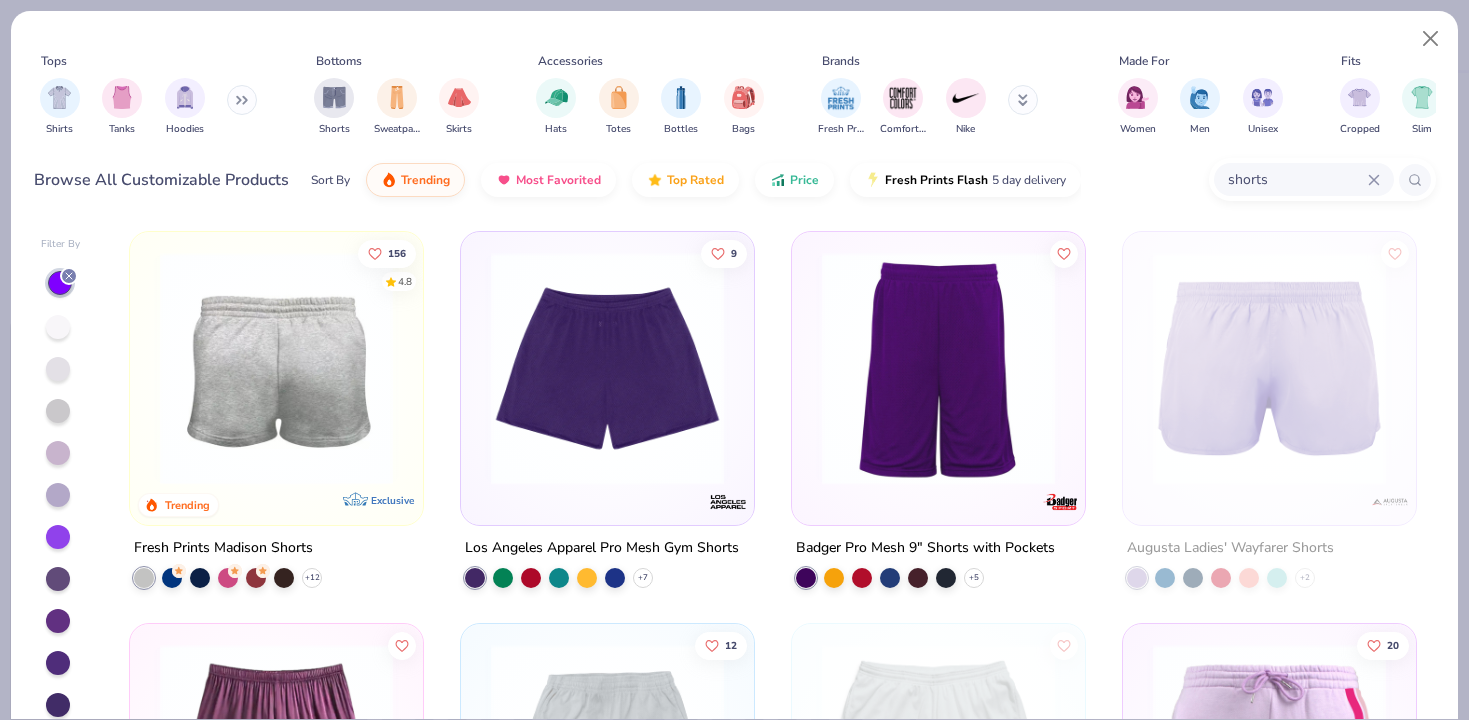 scroll, scrollTop: 77, scrollLeft: 0, axis: vertical 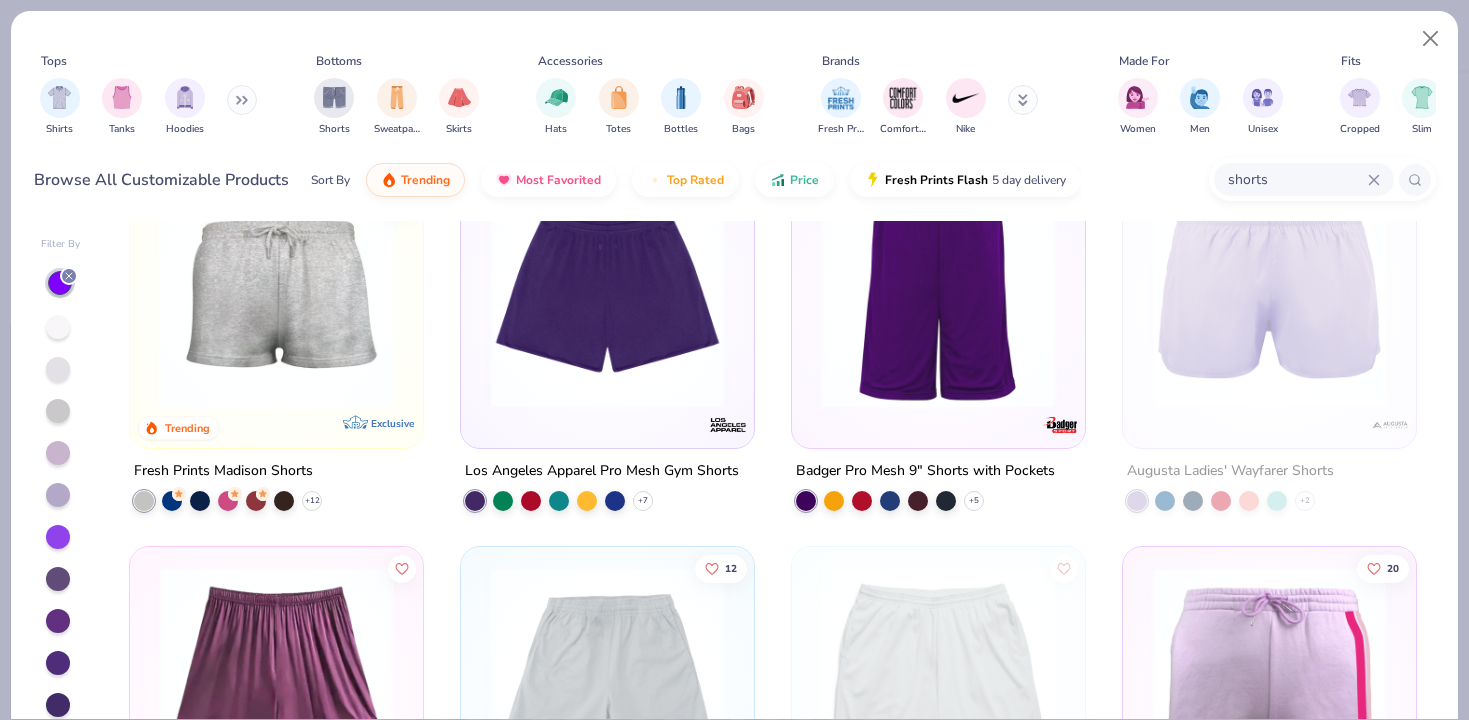 click at bounding box center (276, 291) 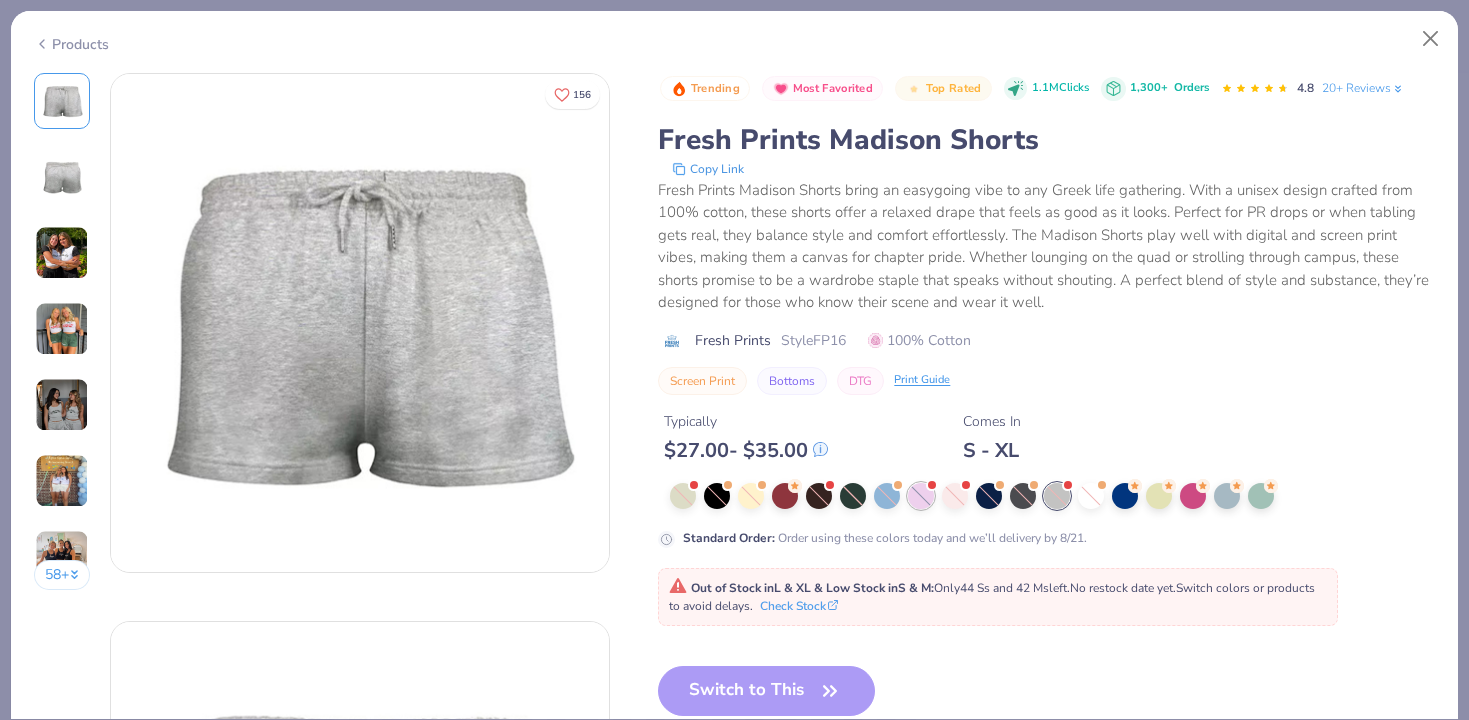 click at bounding box center [921, 496] 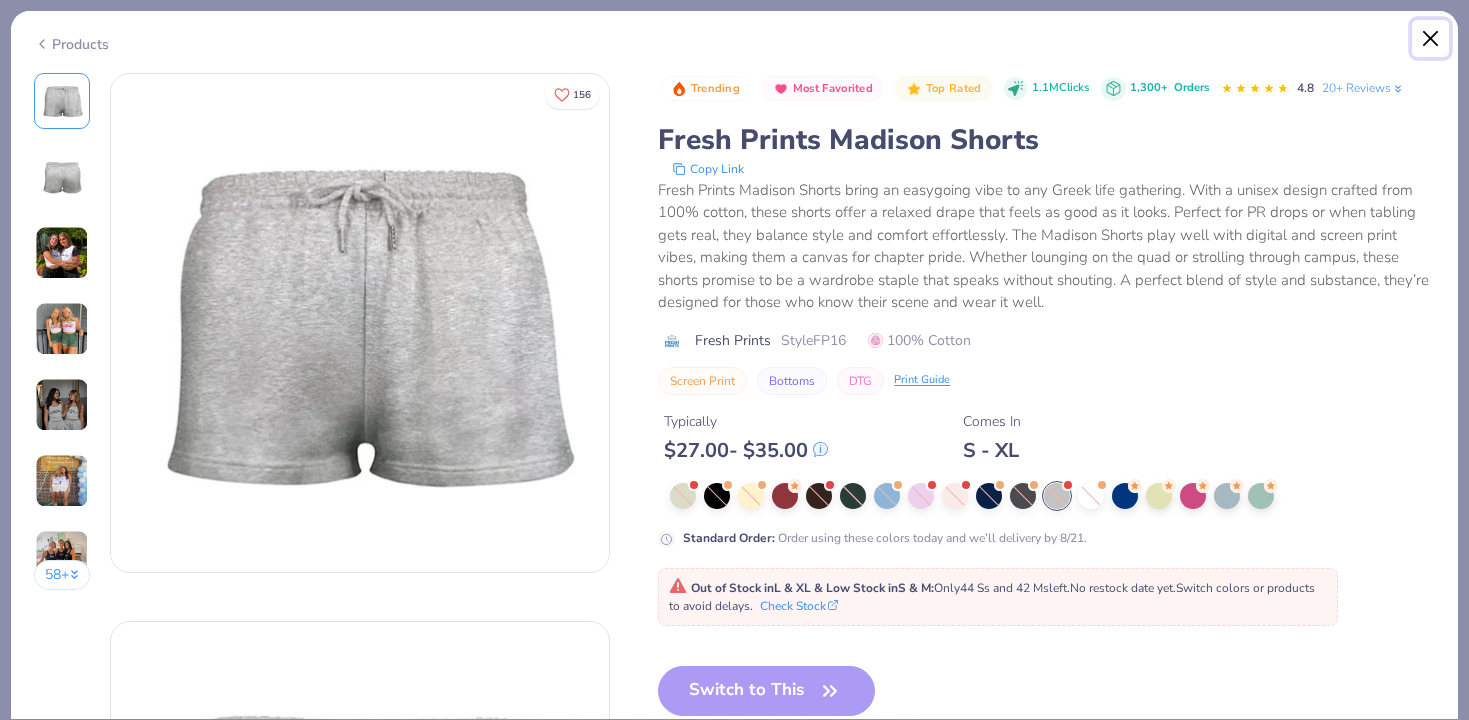 click at bounding box center (1431, 39) 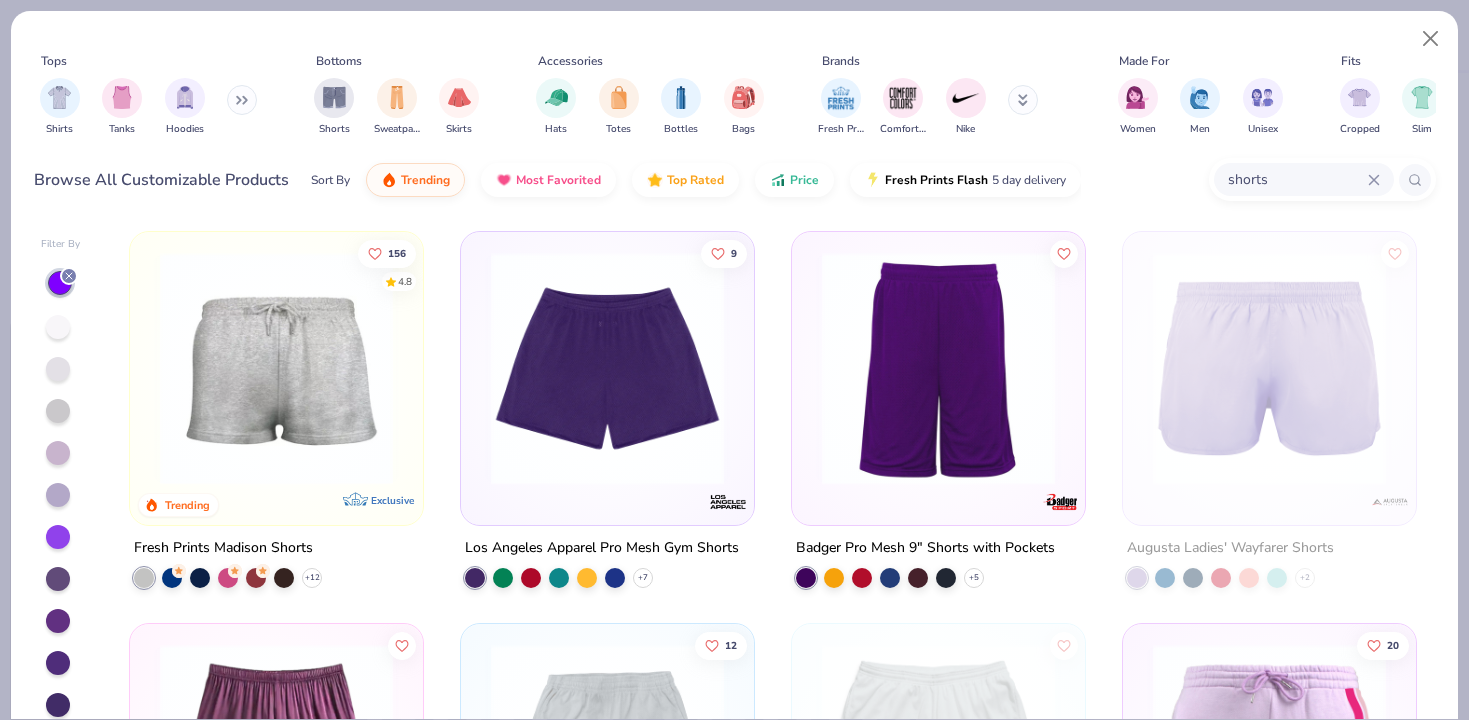 scroll, scrollTop: 1, scrollLeft: 0, axis: vertical 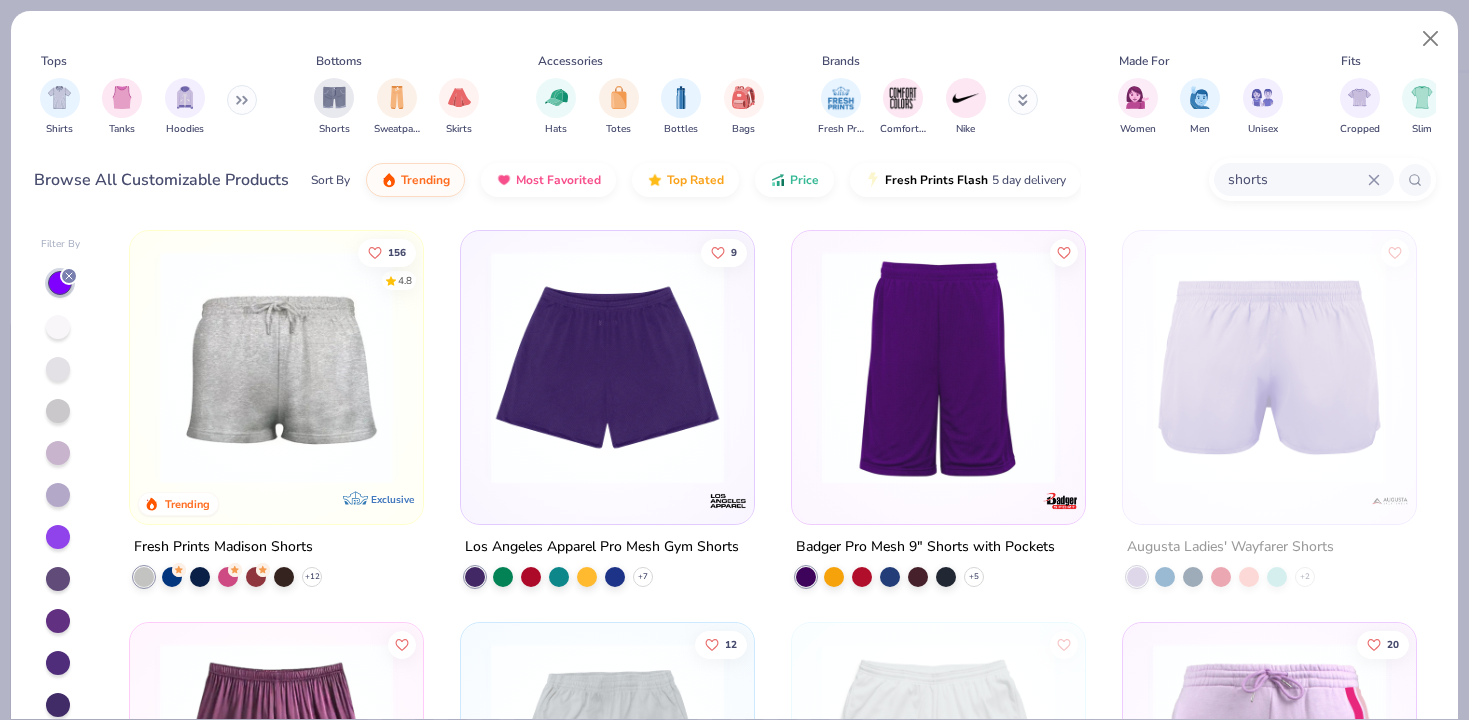 click at bounding box center (607, 367) 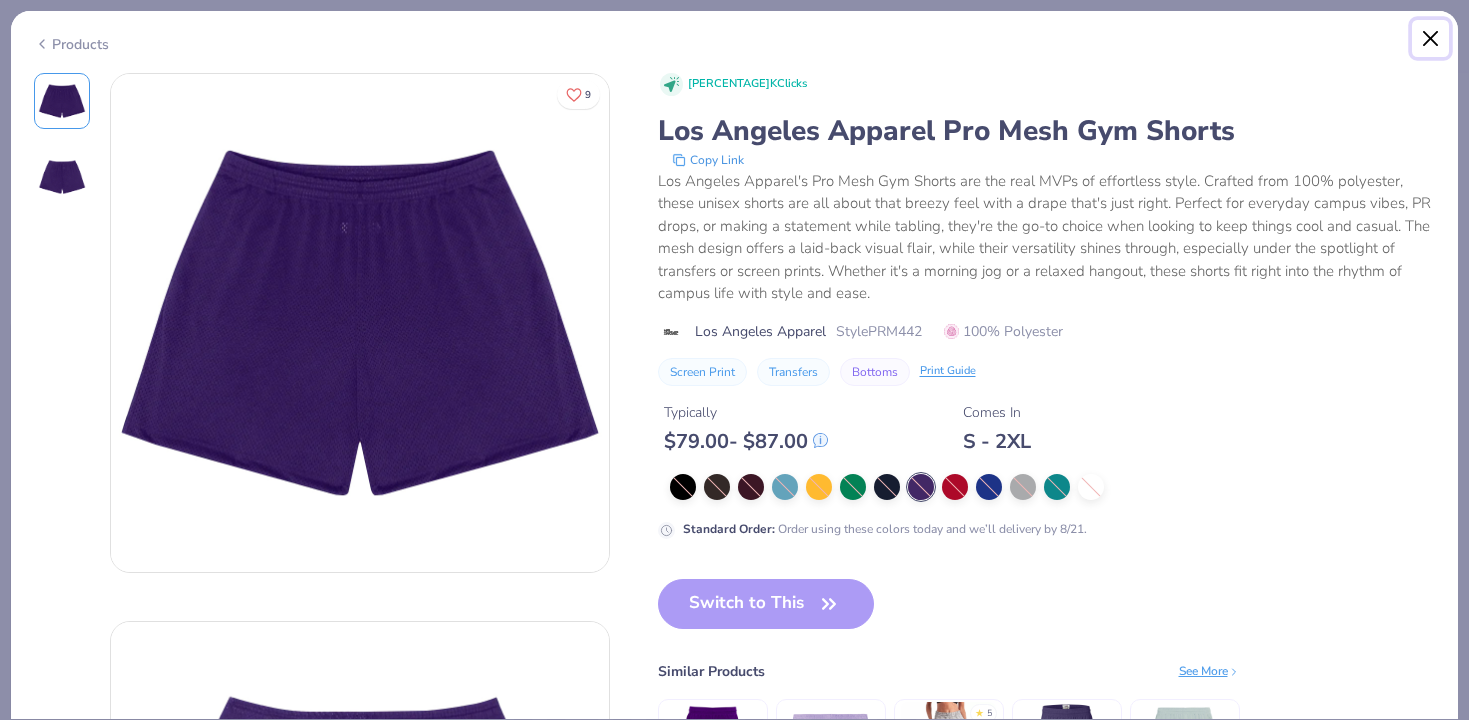 click at bounding box center [1431, 39] 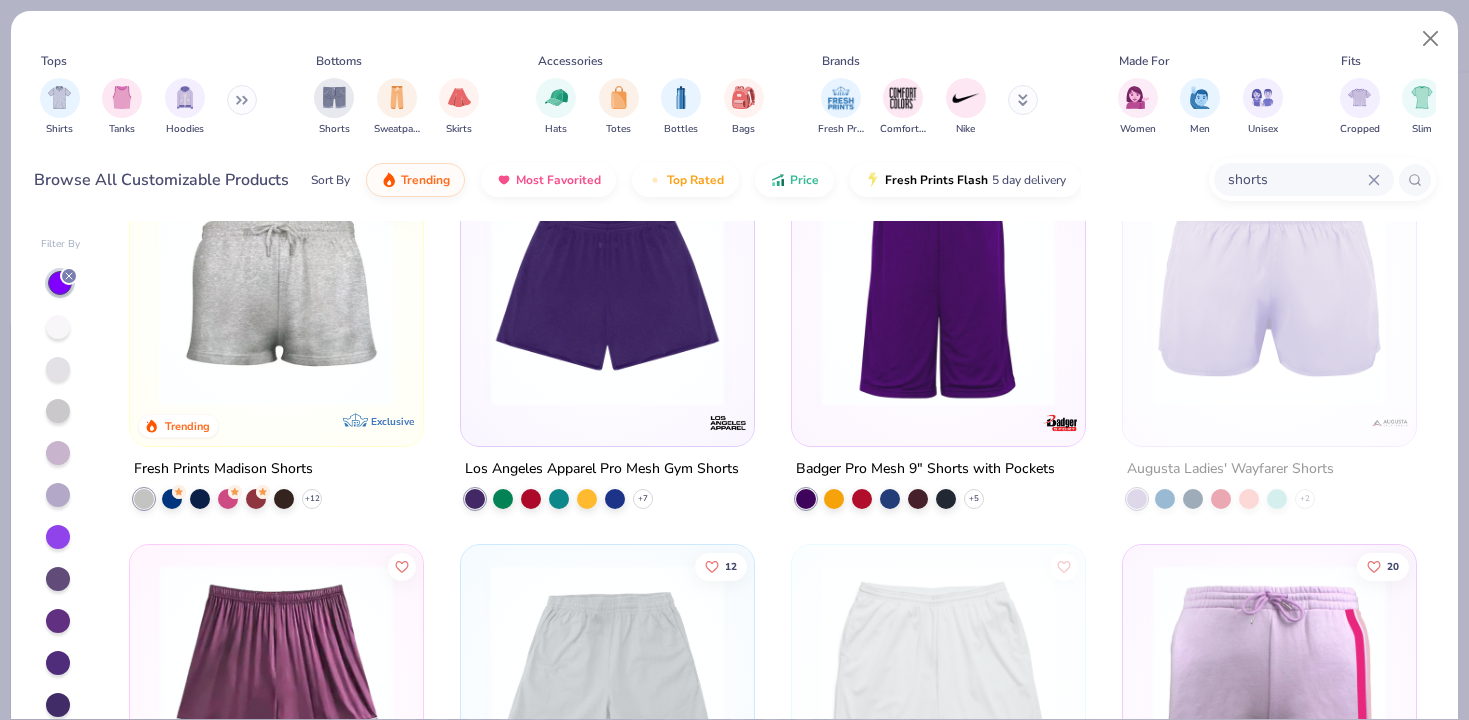 scroll, scrollTop: 0, scrollLeft: 0, axis: both 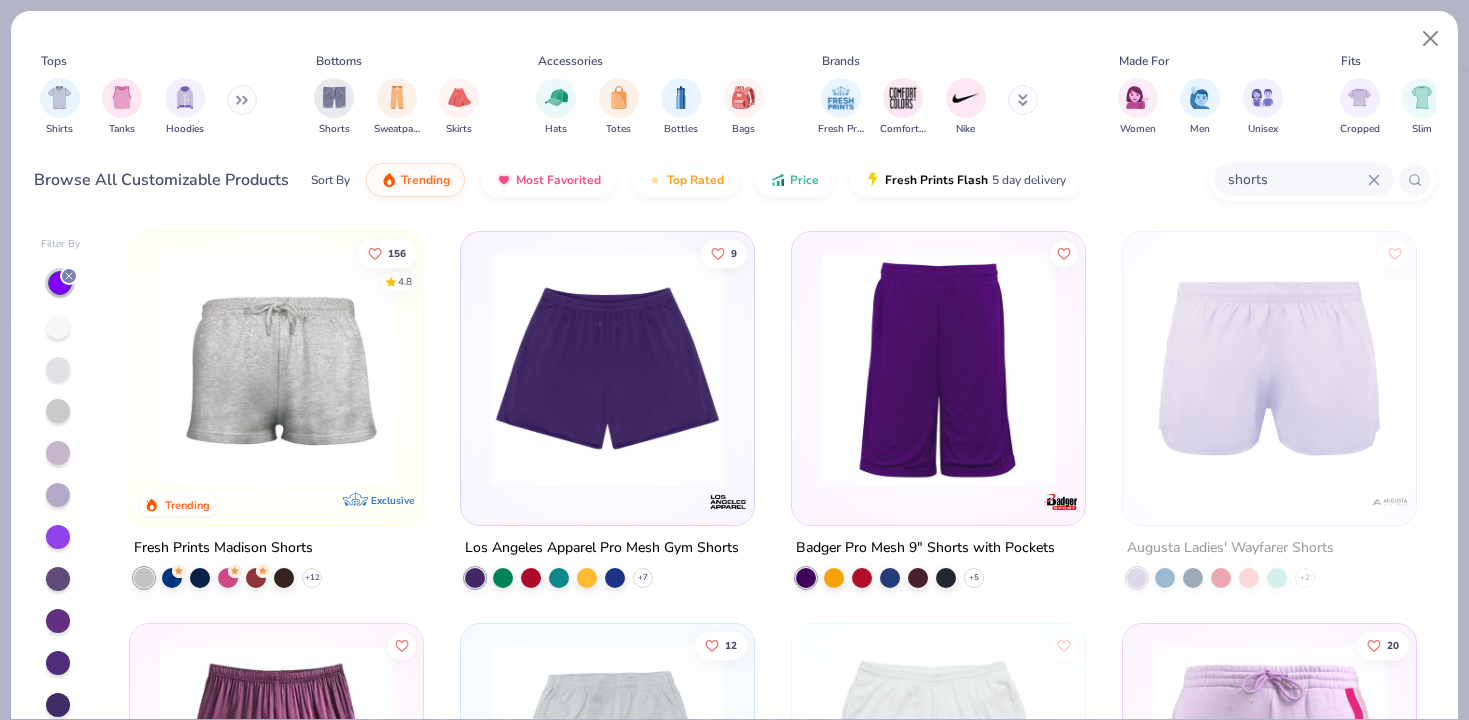 click 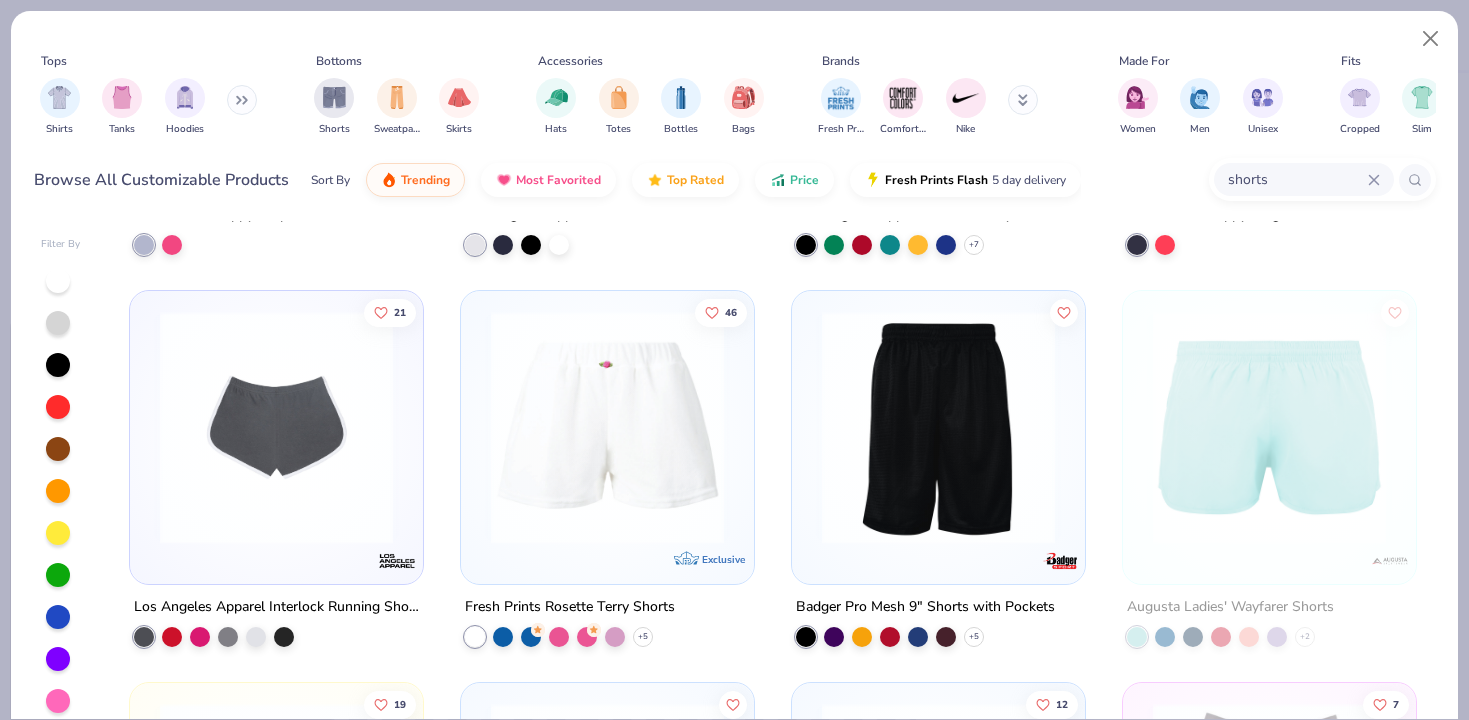scroll, scrollTop: 726, scrollLeft: 0, axis: vertical 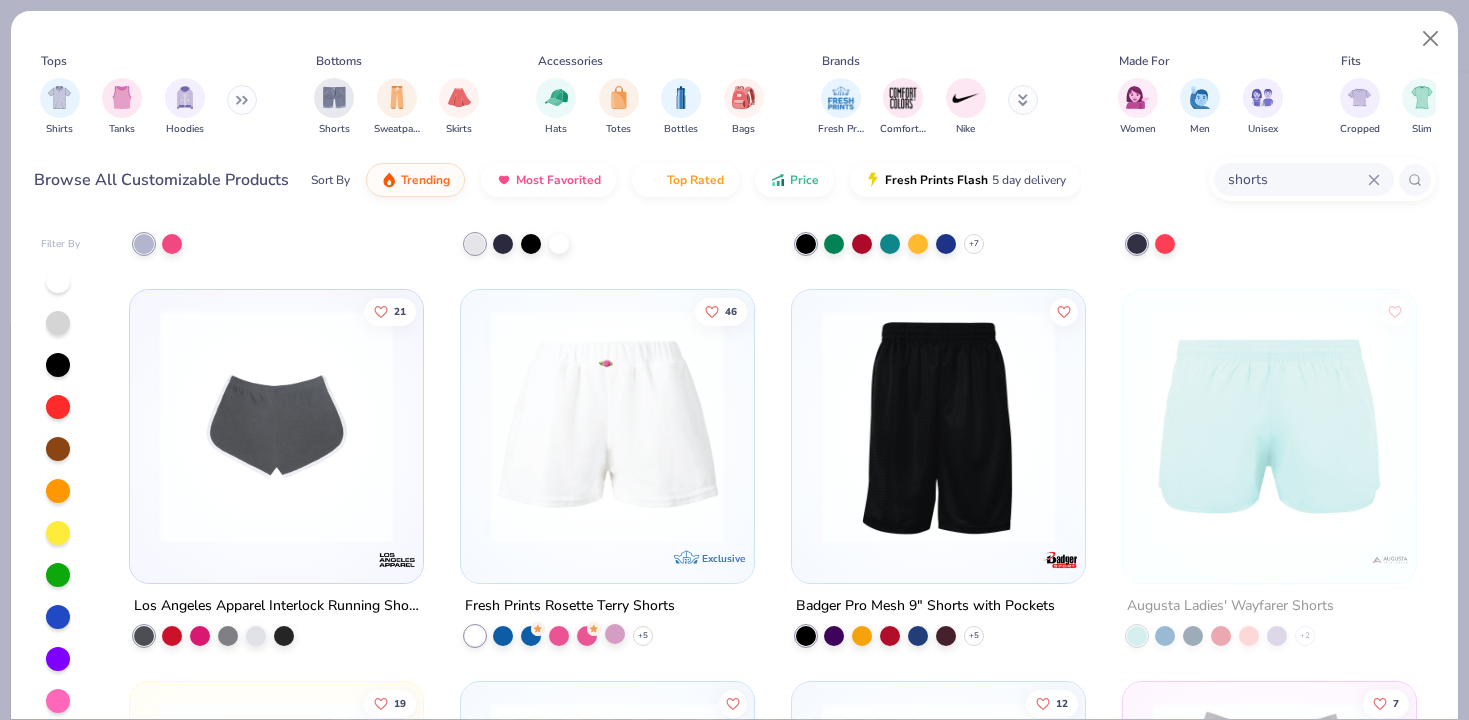 click at bounding box center (615, 634) 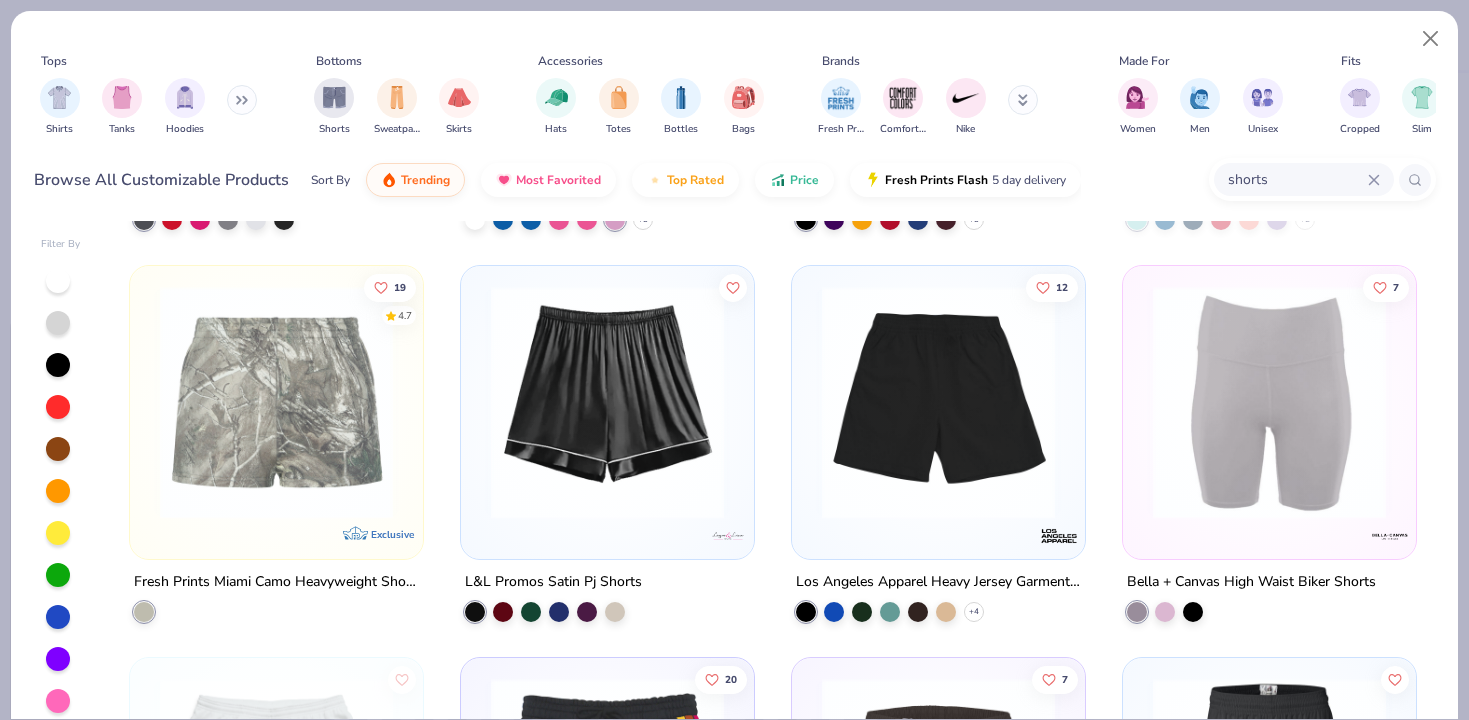 scroll, scrollTop: 1146, scrollLeft: 0, axis: vertical 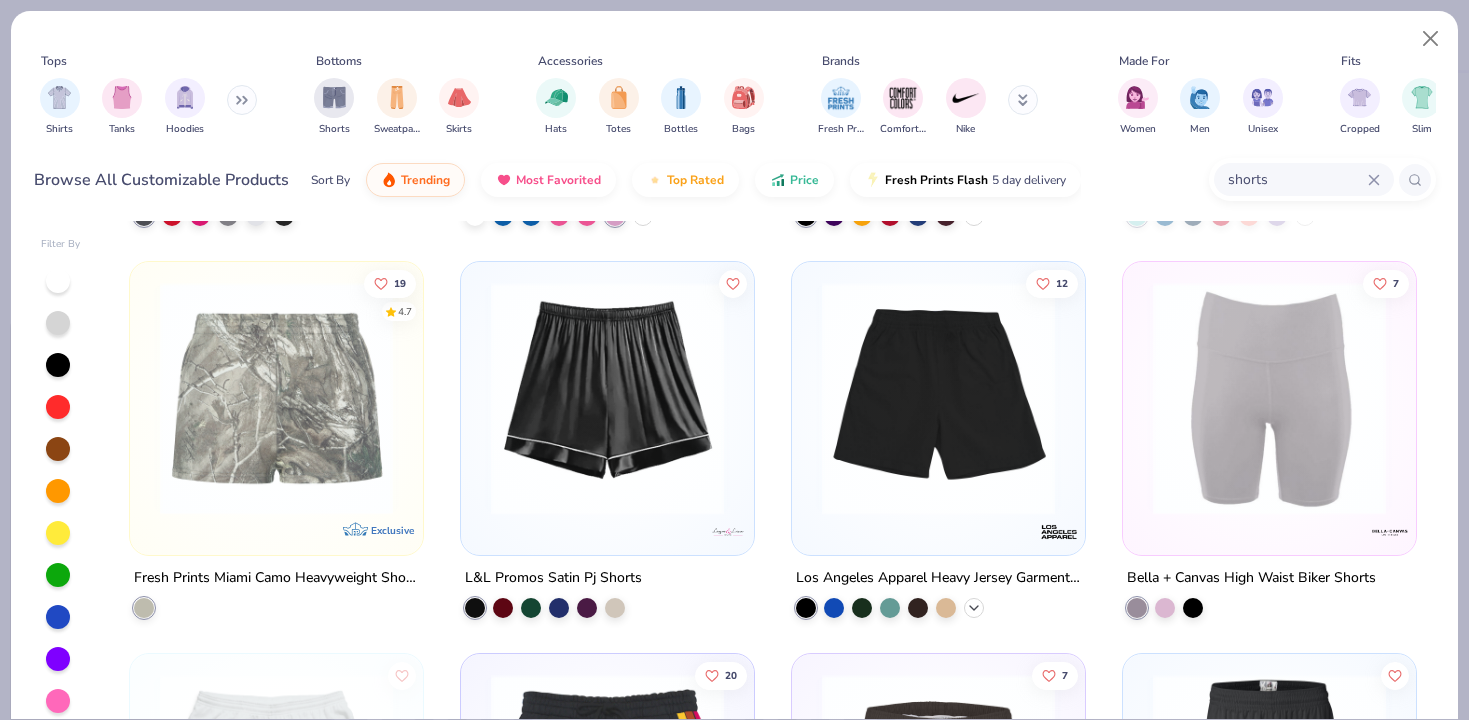 click 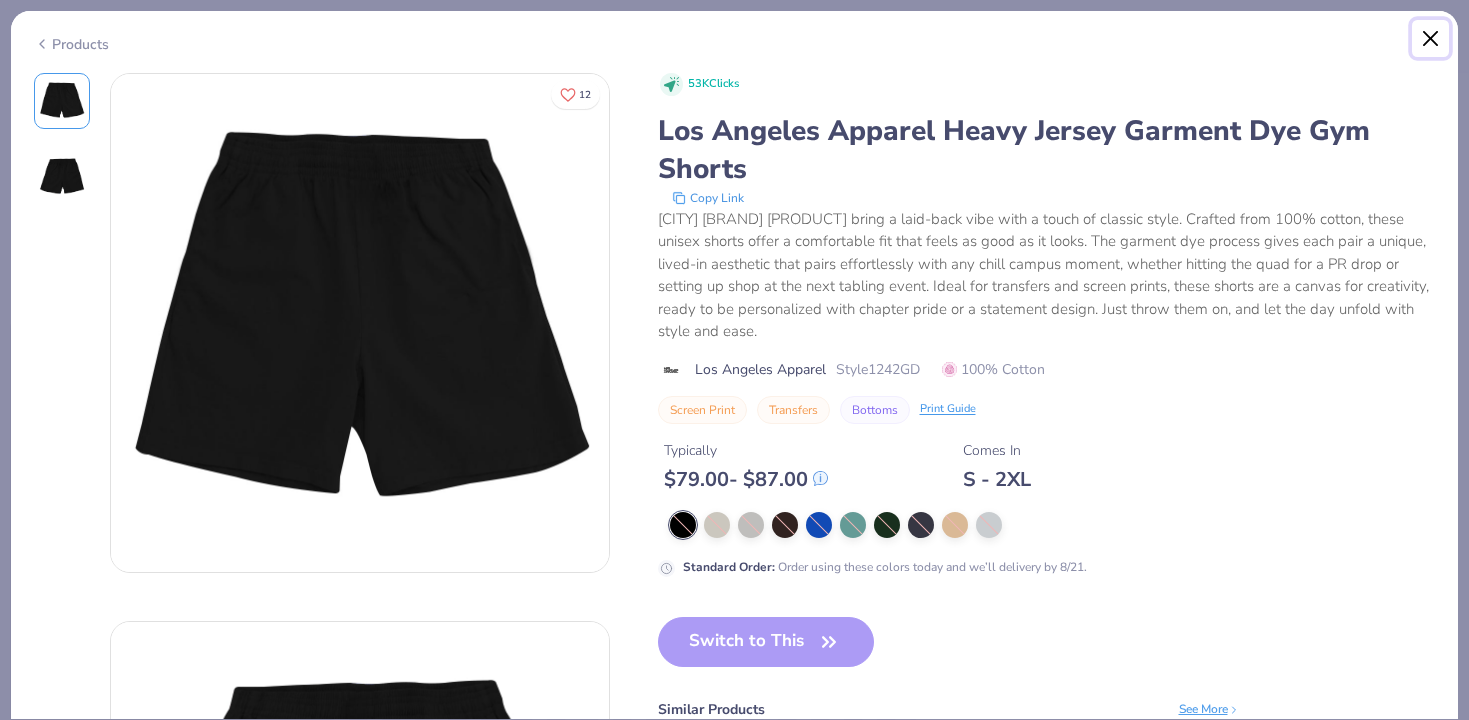 click at bounding box center [1431, 39] 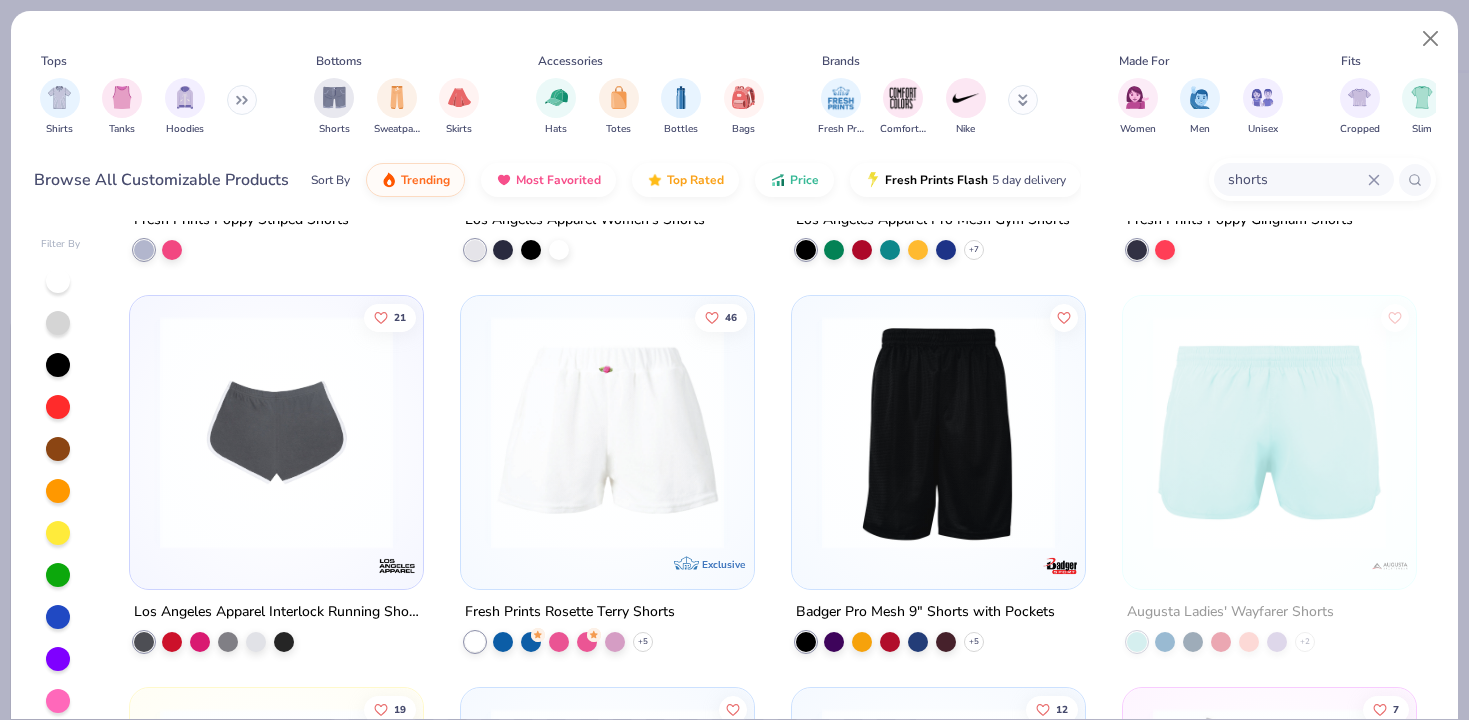 scroll, scrollTop: 674, scrollLeft: 0, axis: vertical 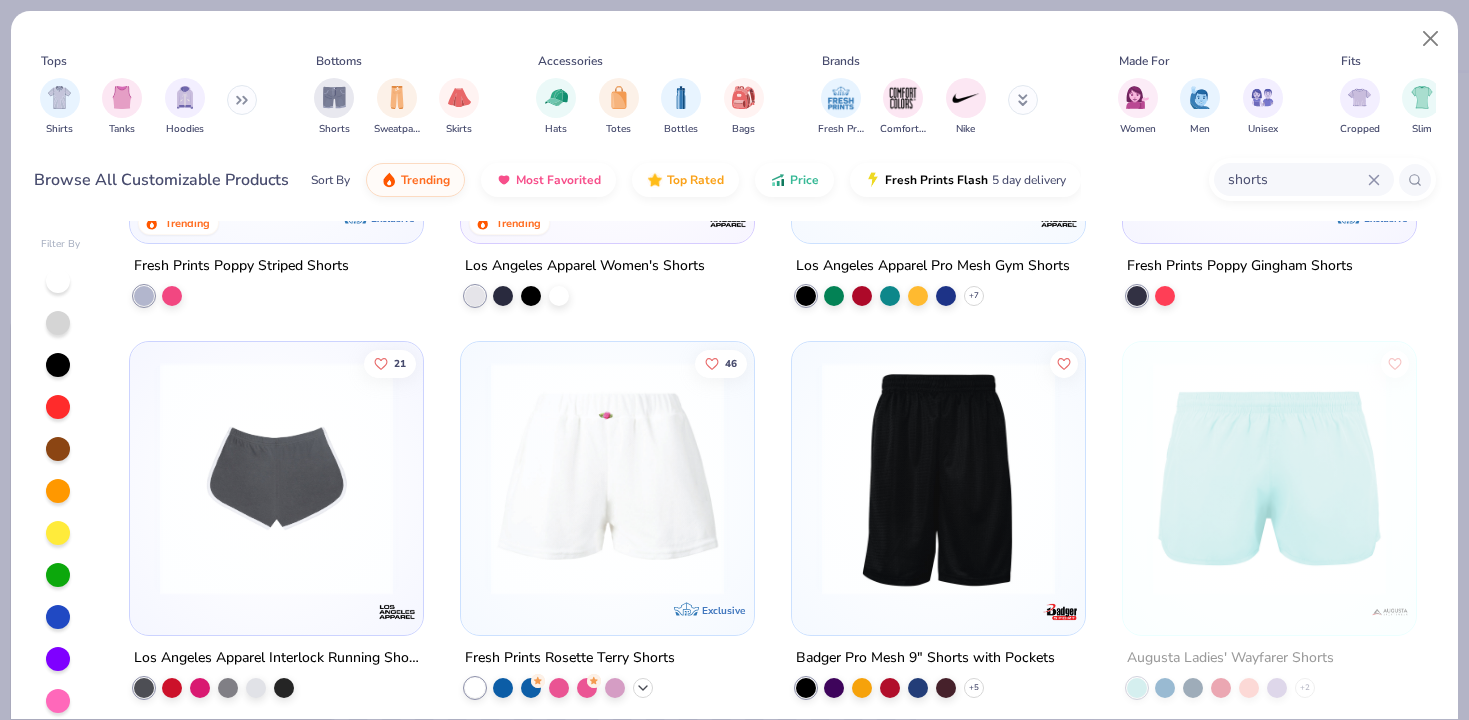 click 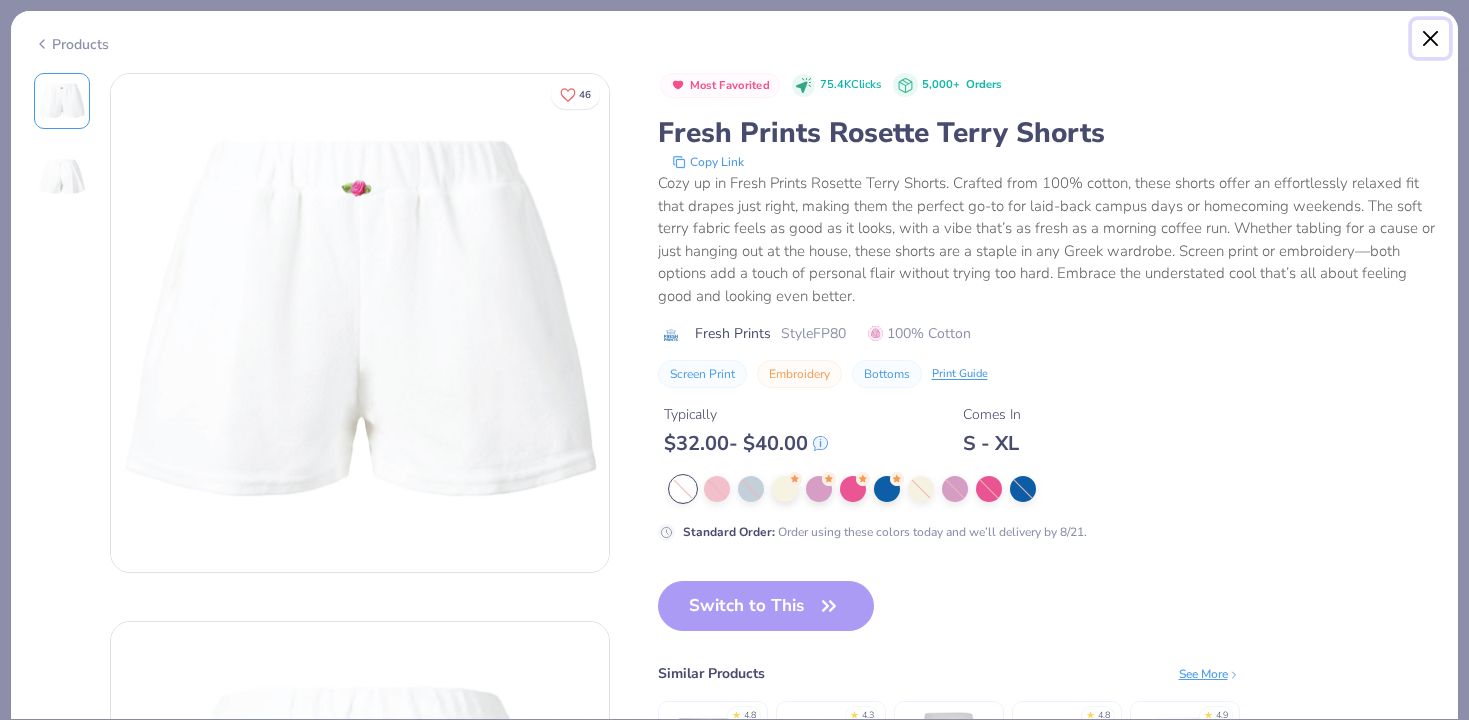 click at bounding box center [1431, 39] 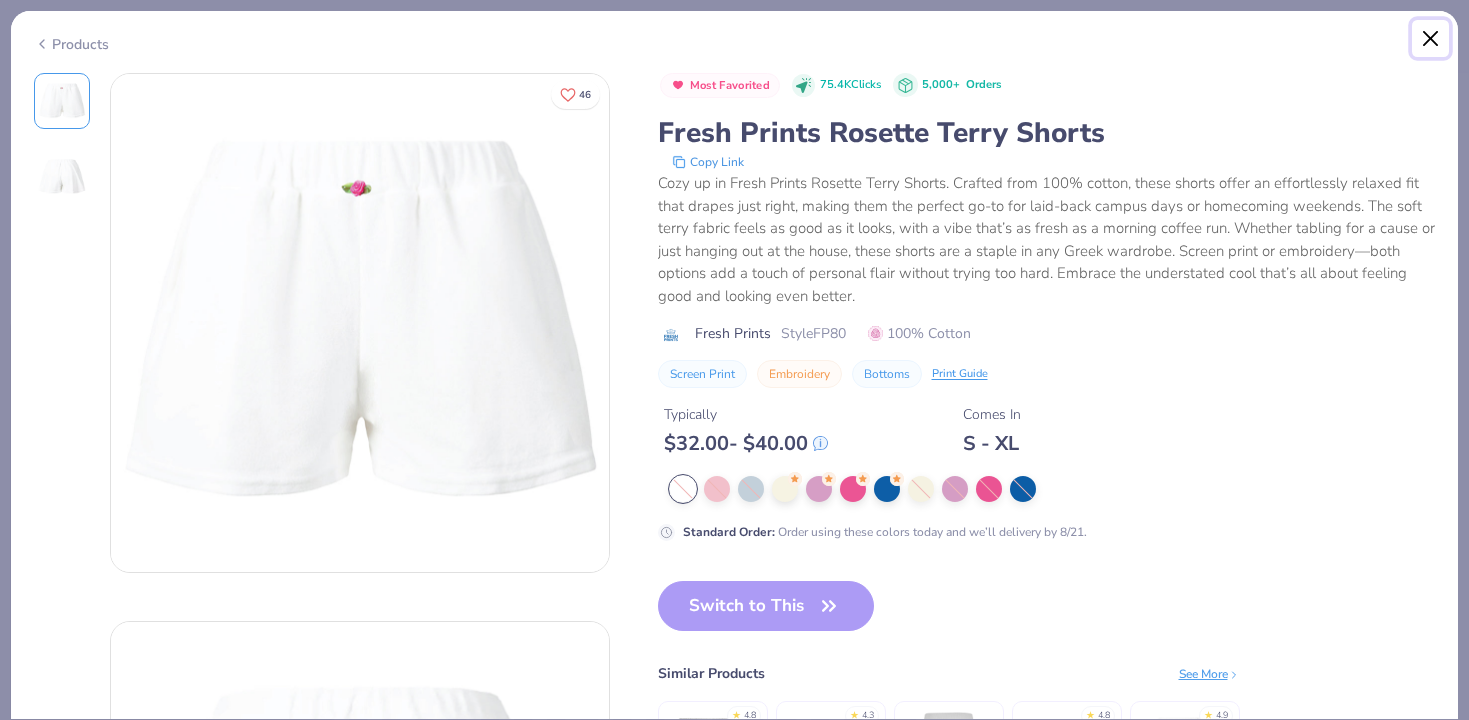 type on "x" 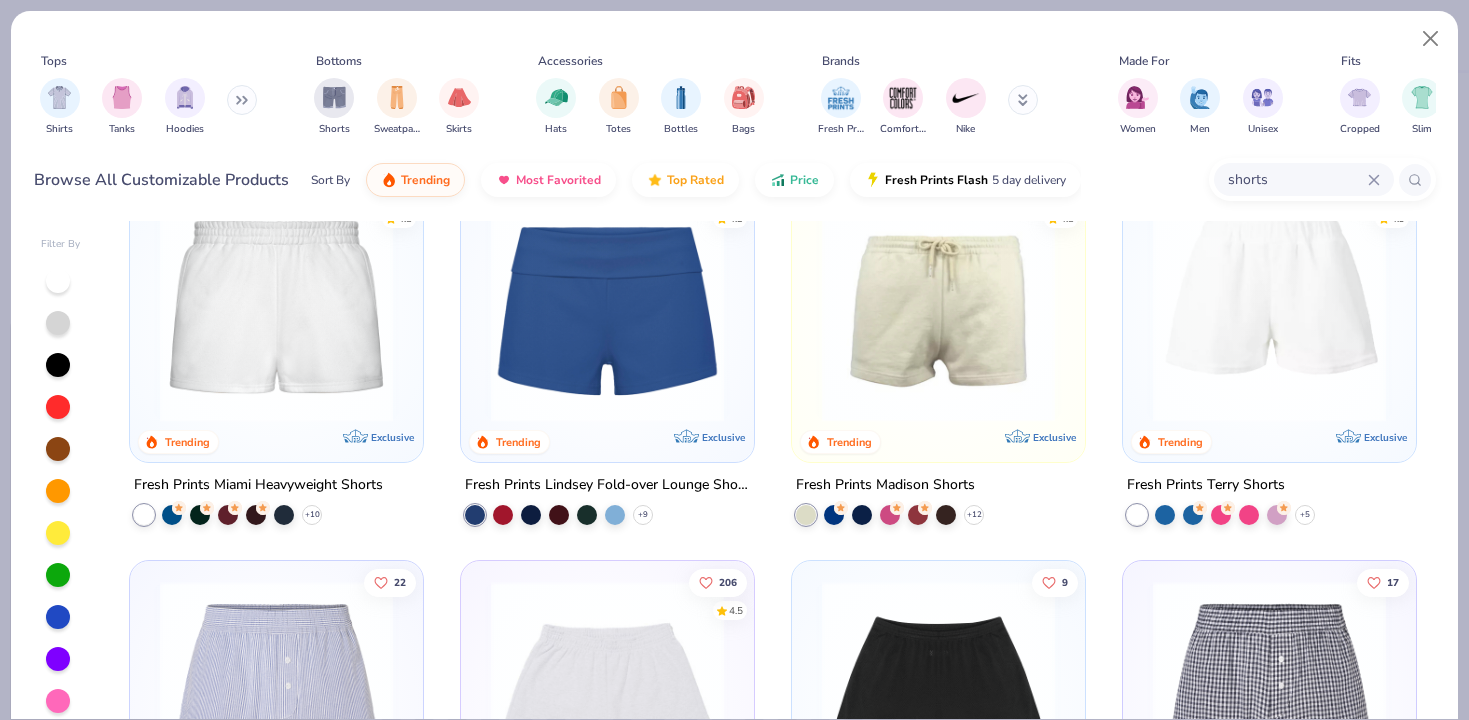 scroll, scrollTop: 0, scrollLeft: 0, axis: both 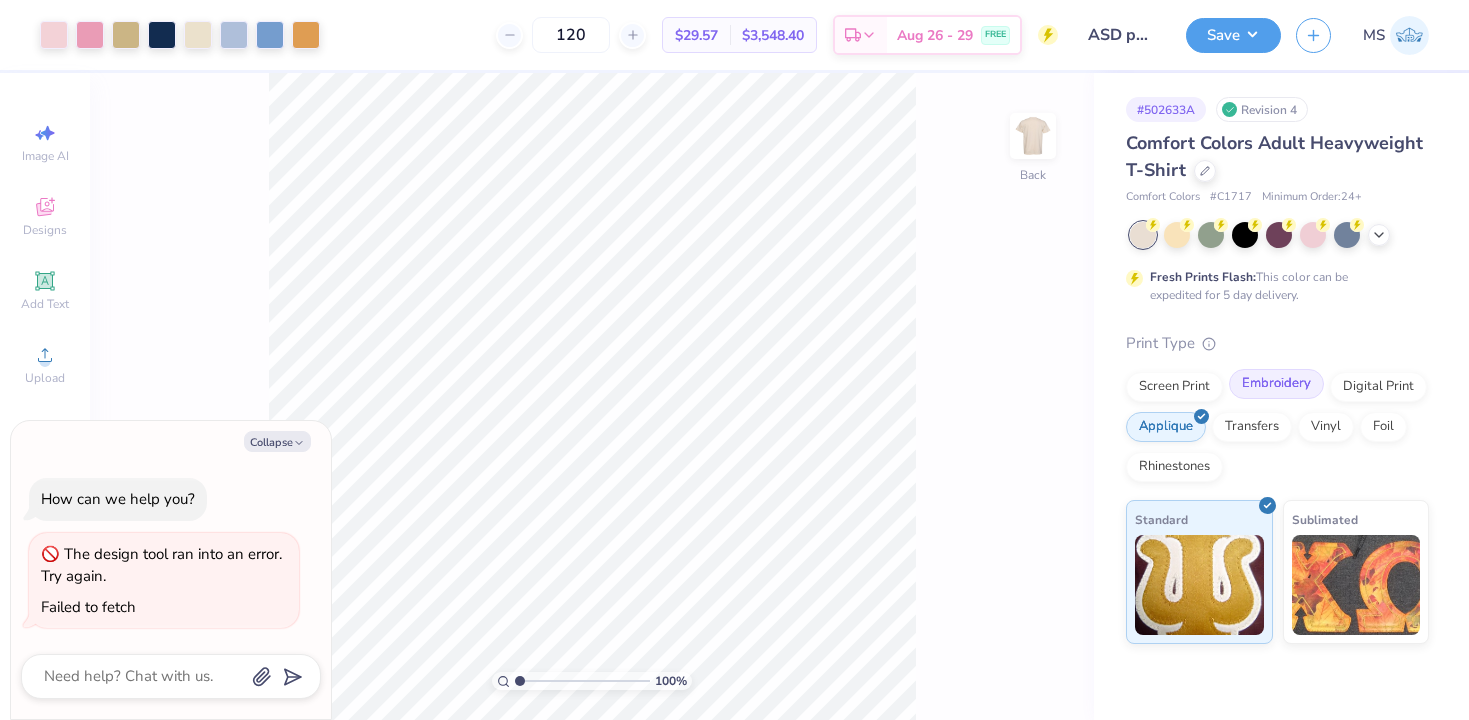 click on "Embroidery" at bounding box center (1276, 384) 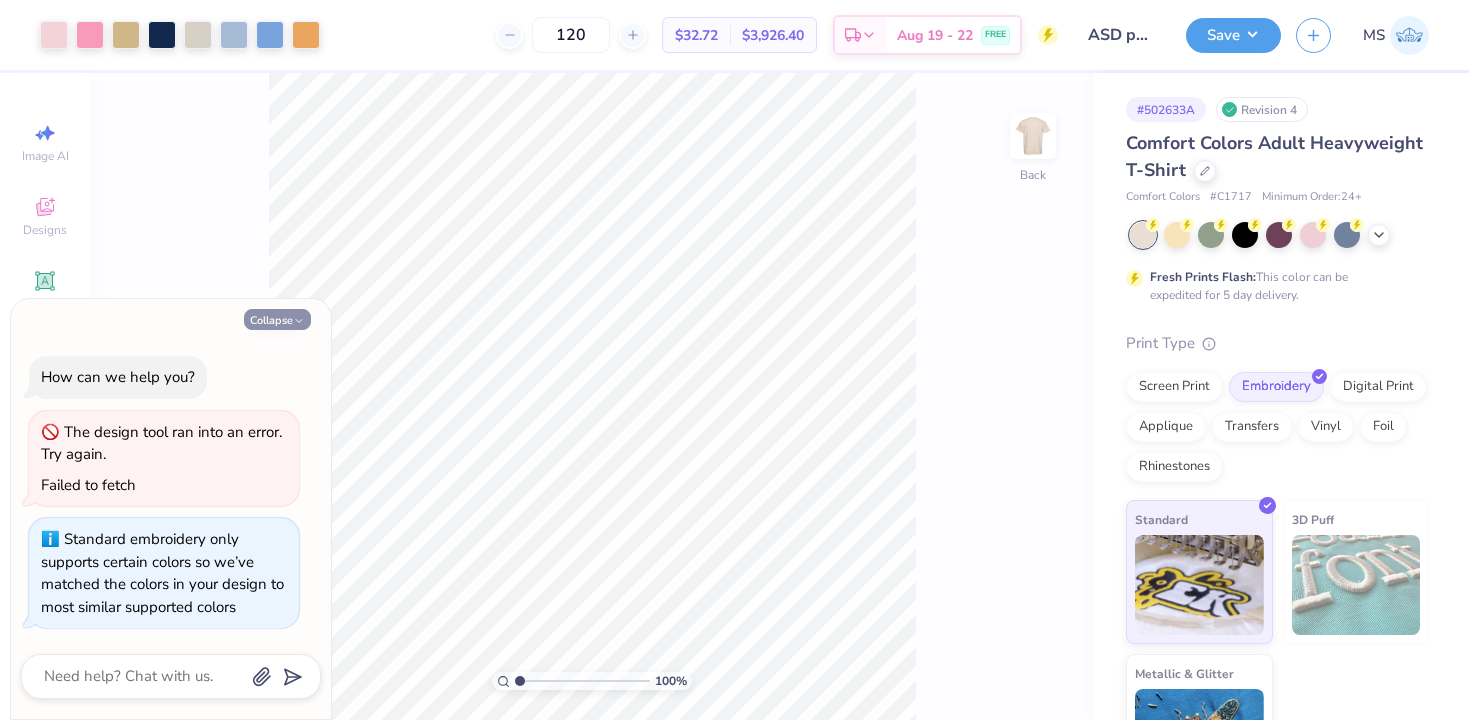 click on "Collapse" at bounding box center (277, 319) 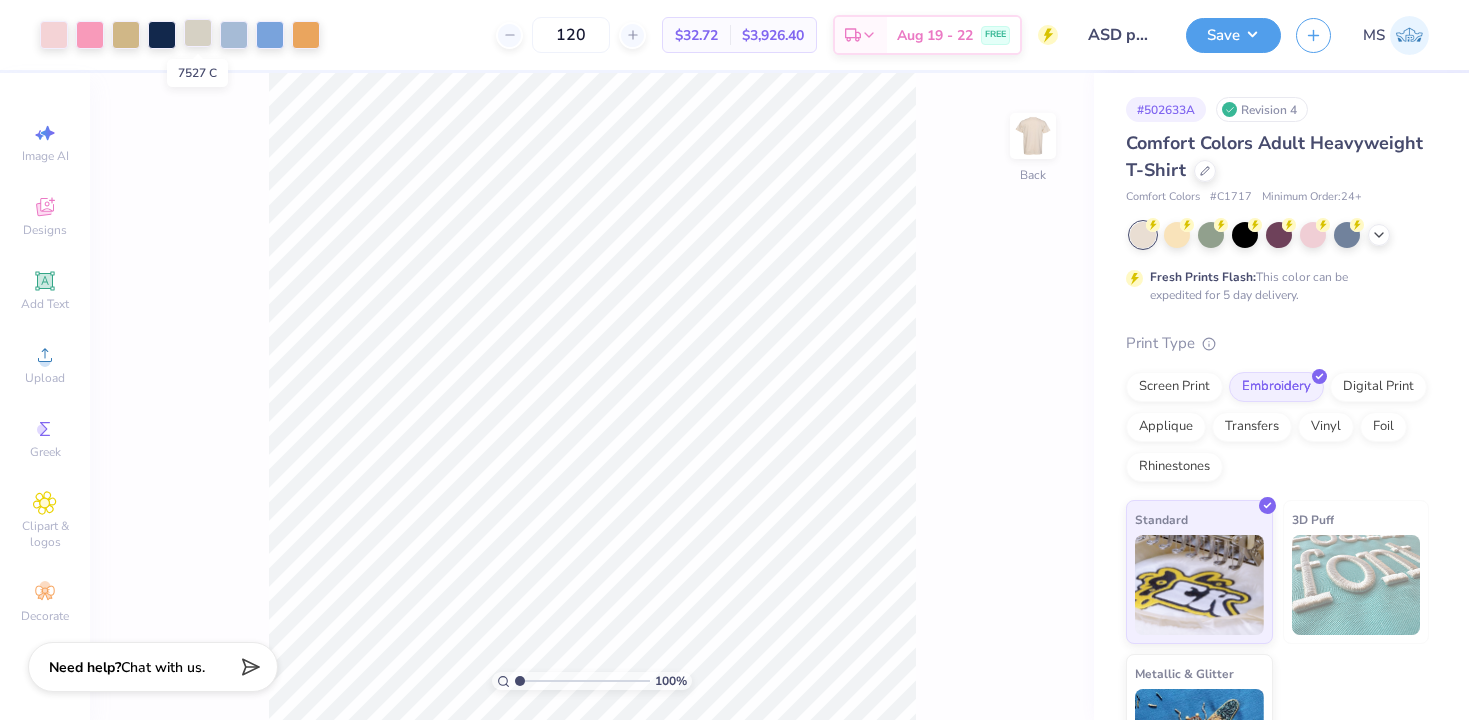 click at bounding box center (198, 33) 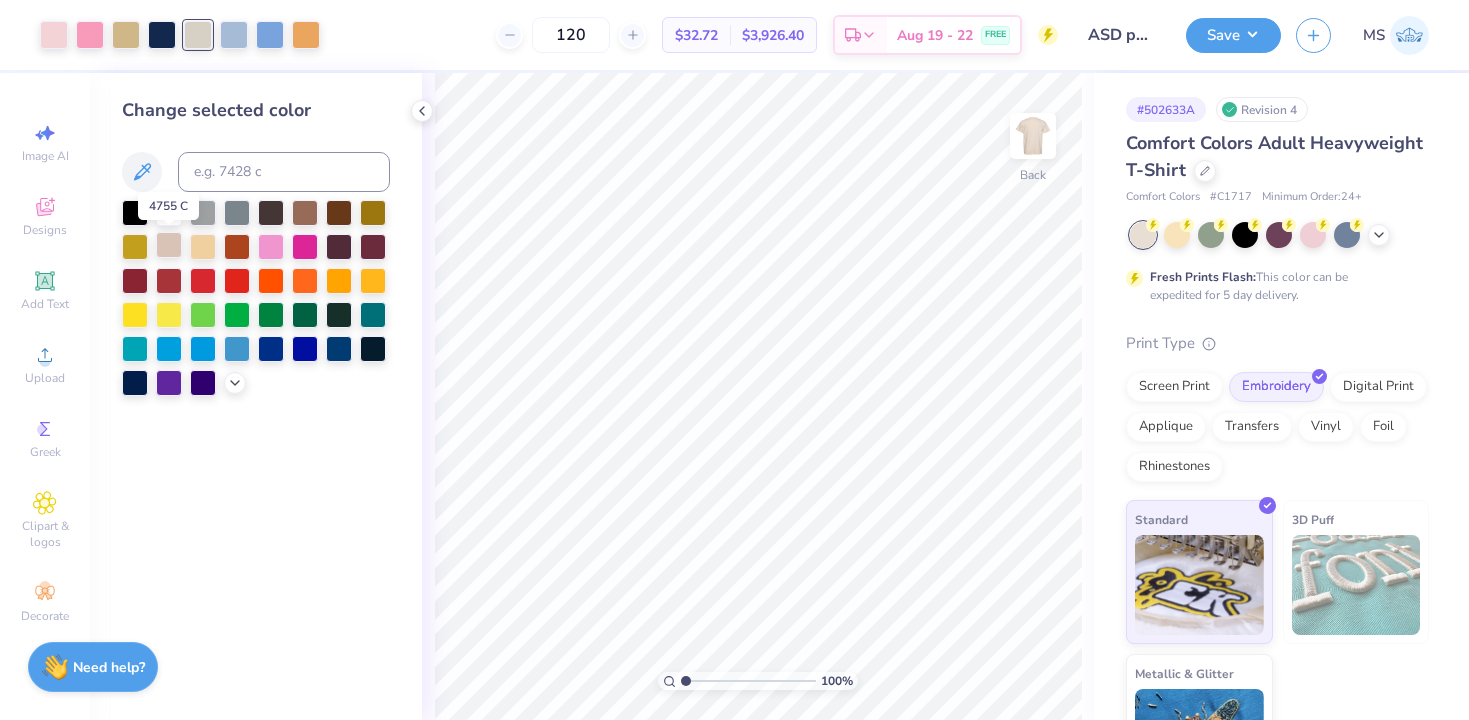 click at bounding box center [169, 245] 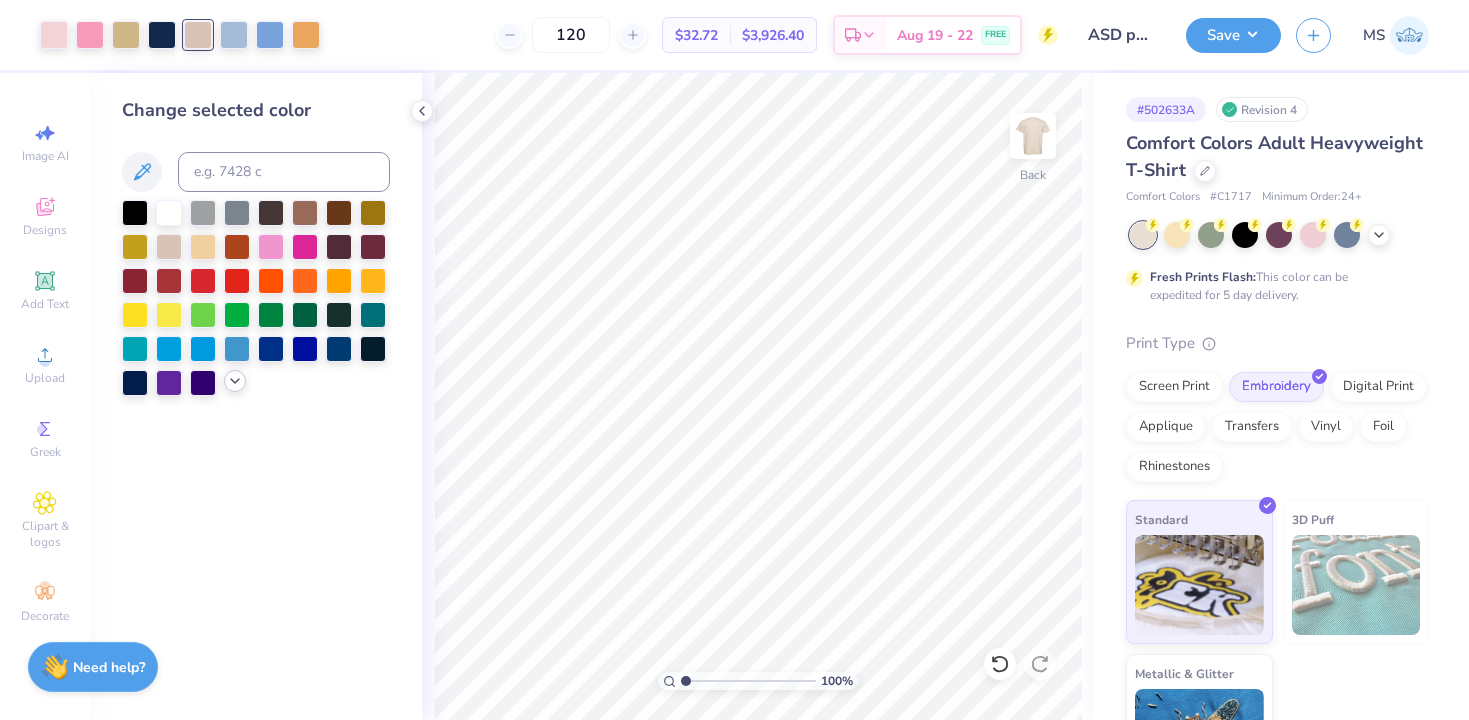 click 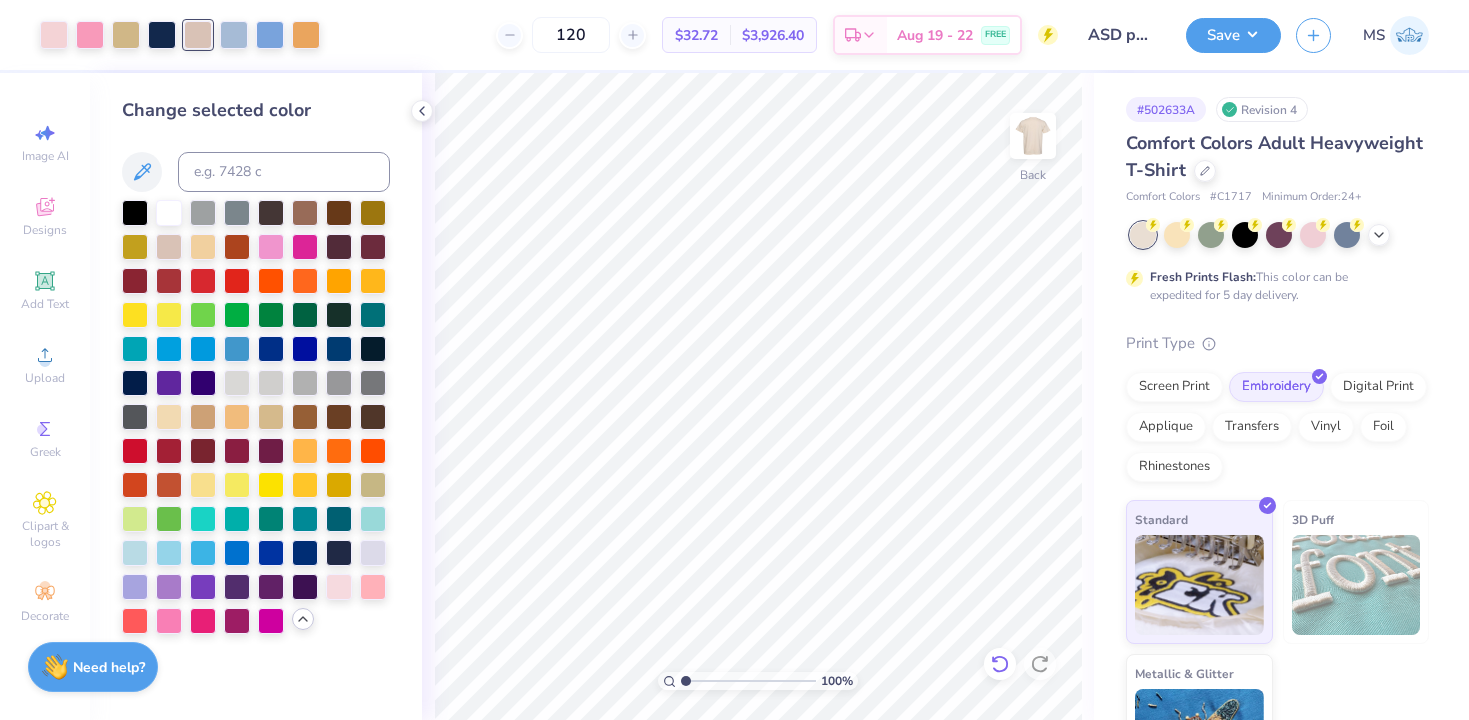 click 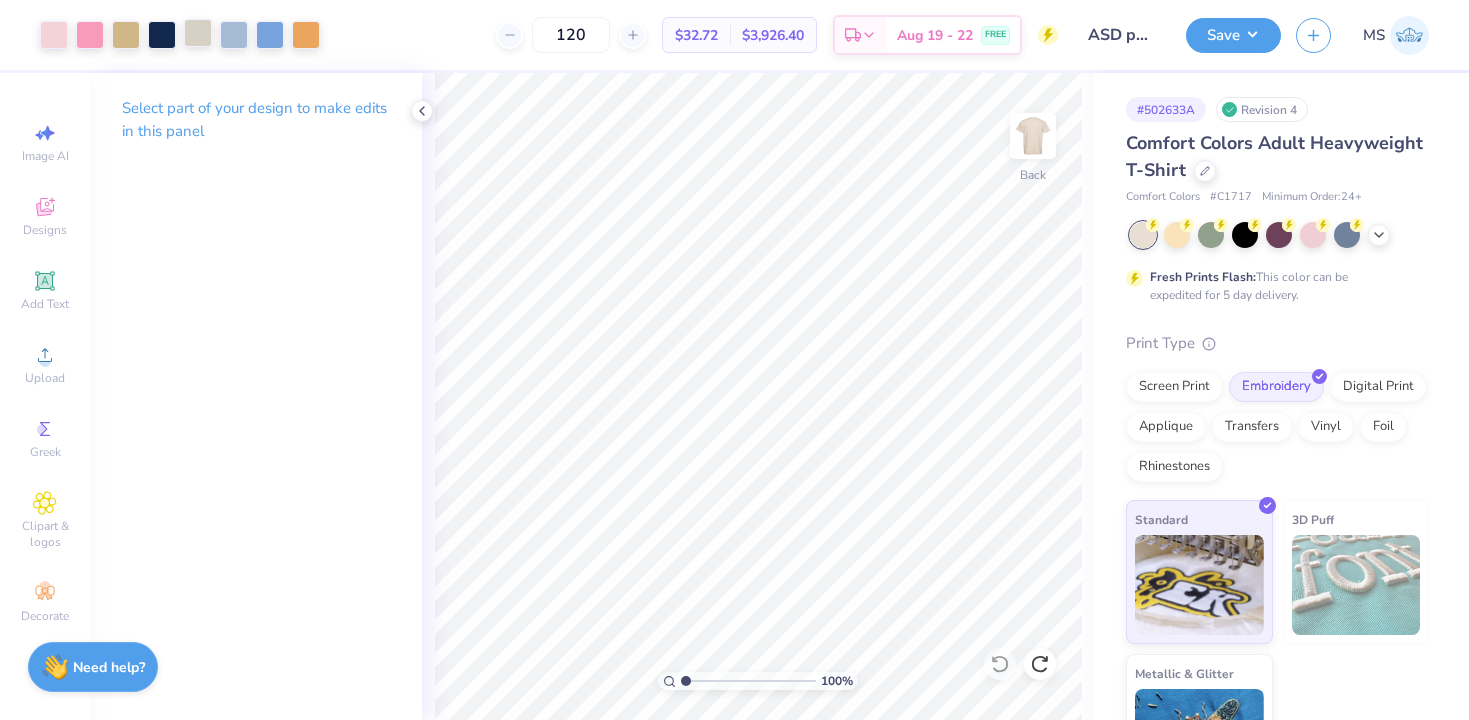 click at bounding box center (198, 33) 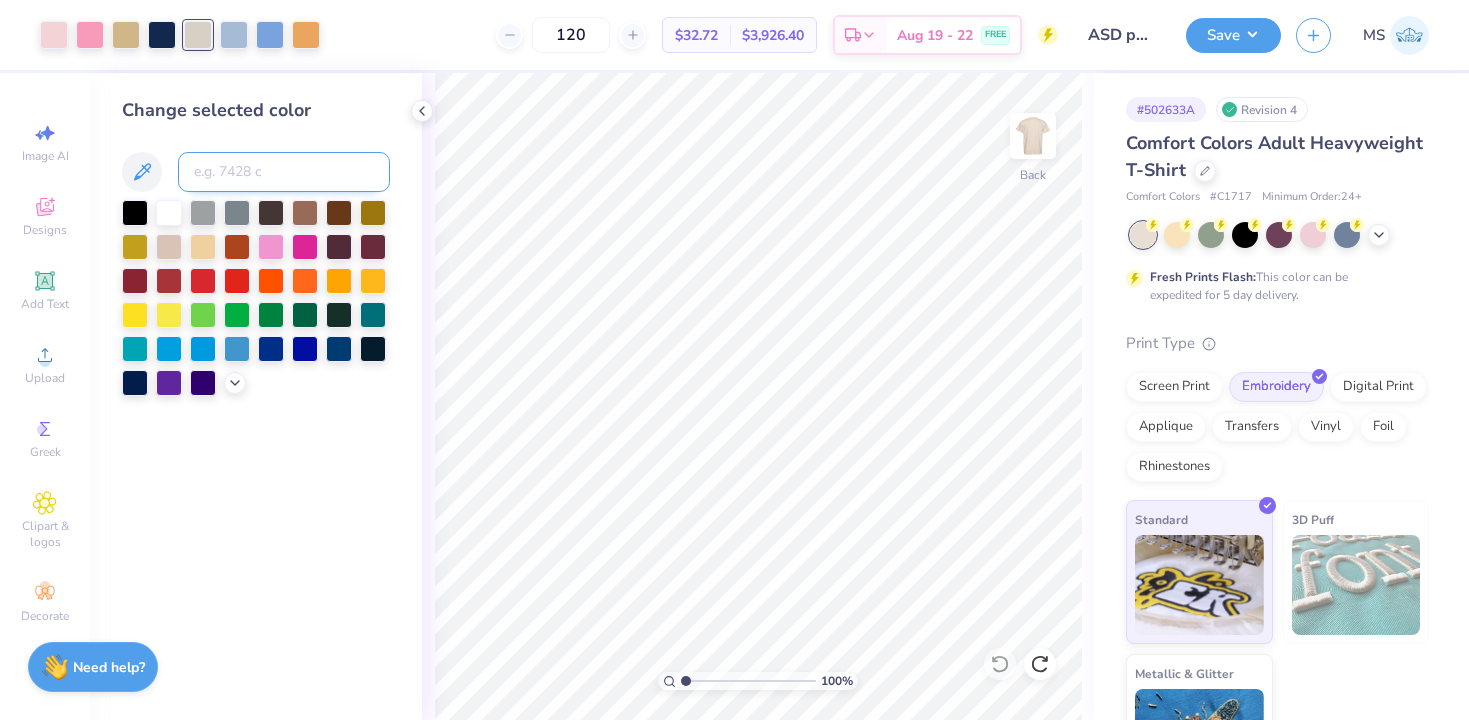click at bounding box center [284, 172] 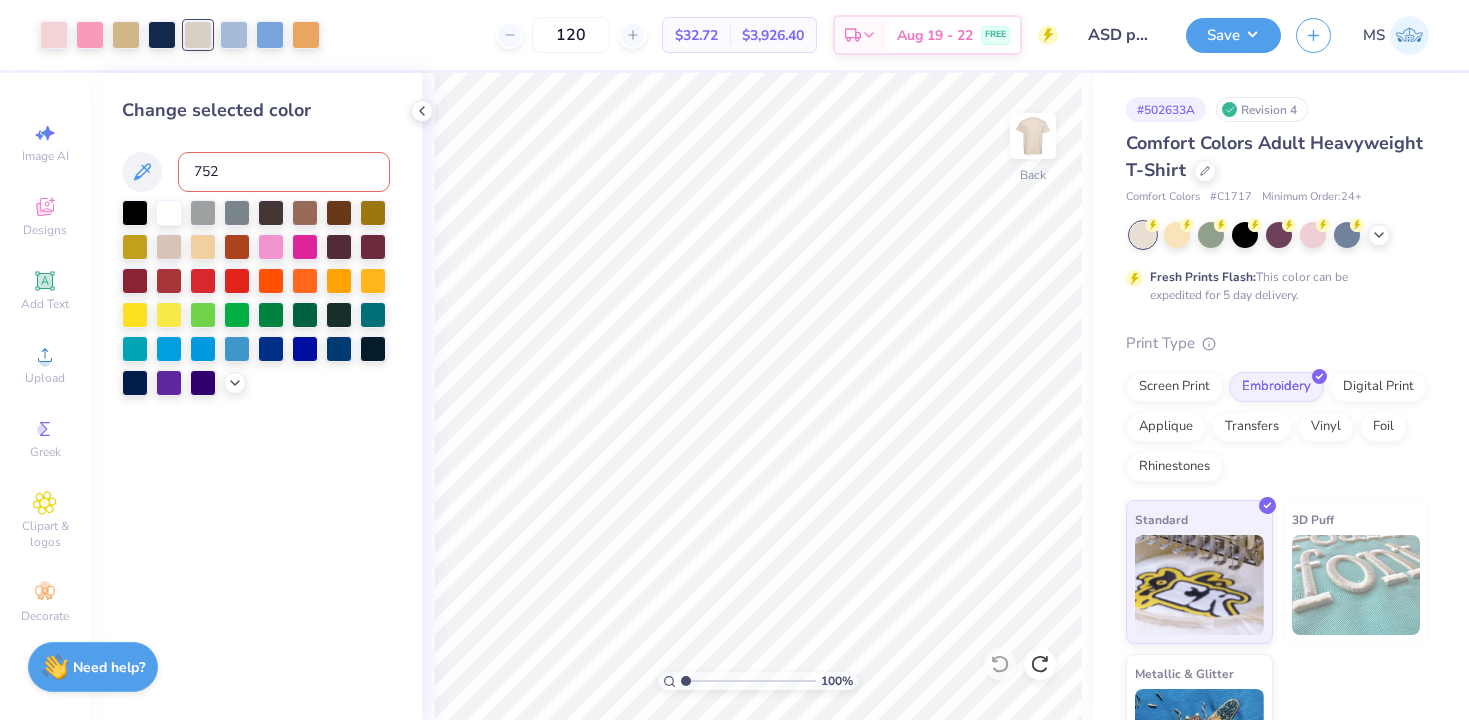 type on "7528" 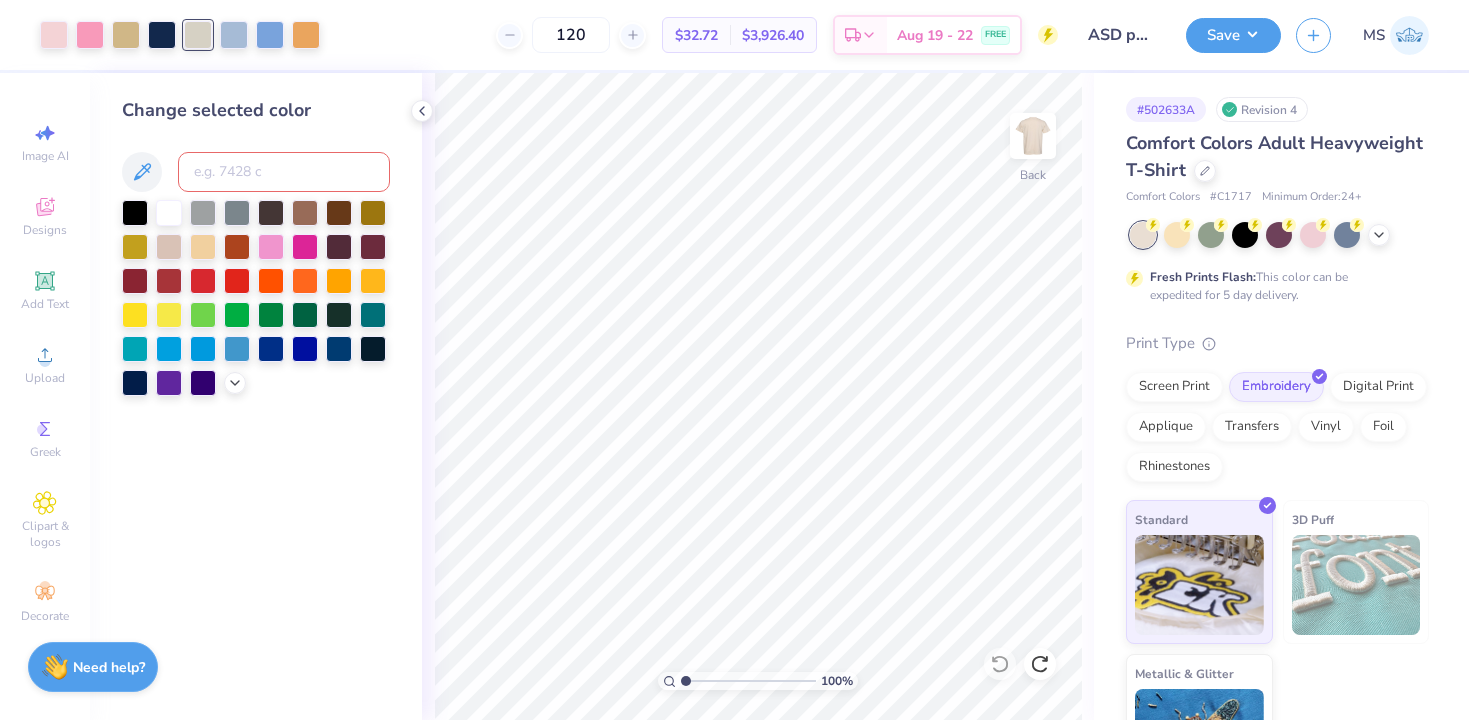 type on "c" 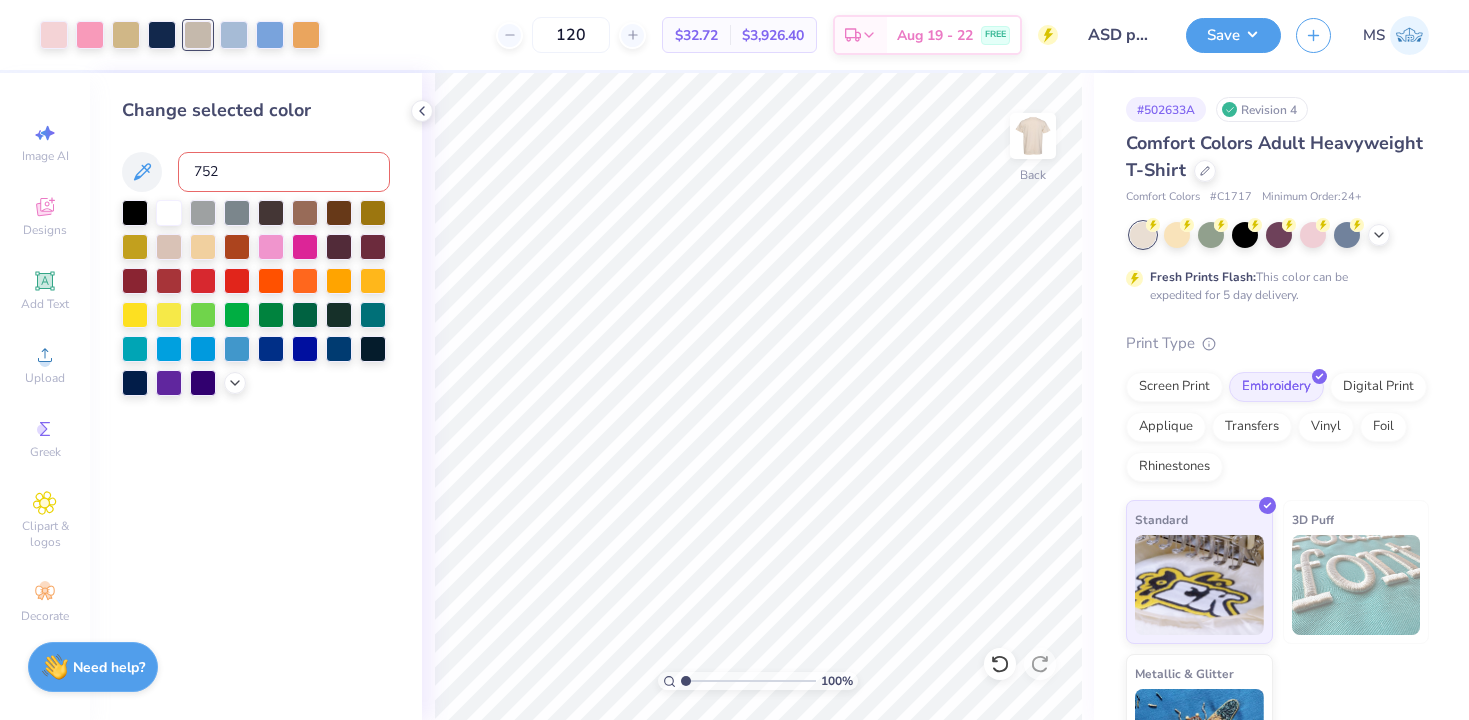 type on "7526" 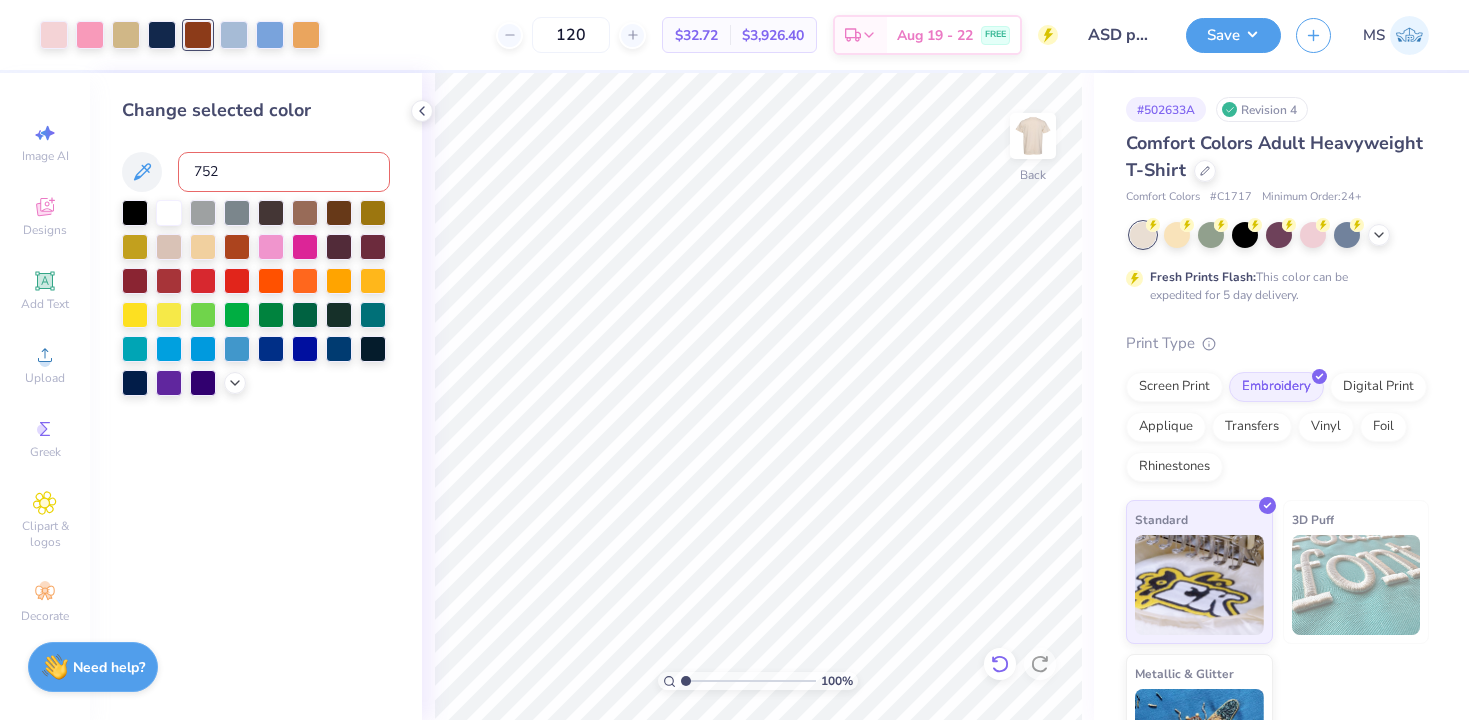 type on "7525" 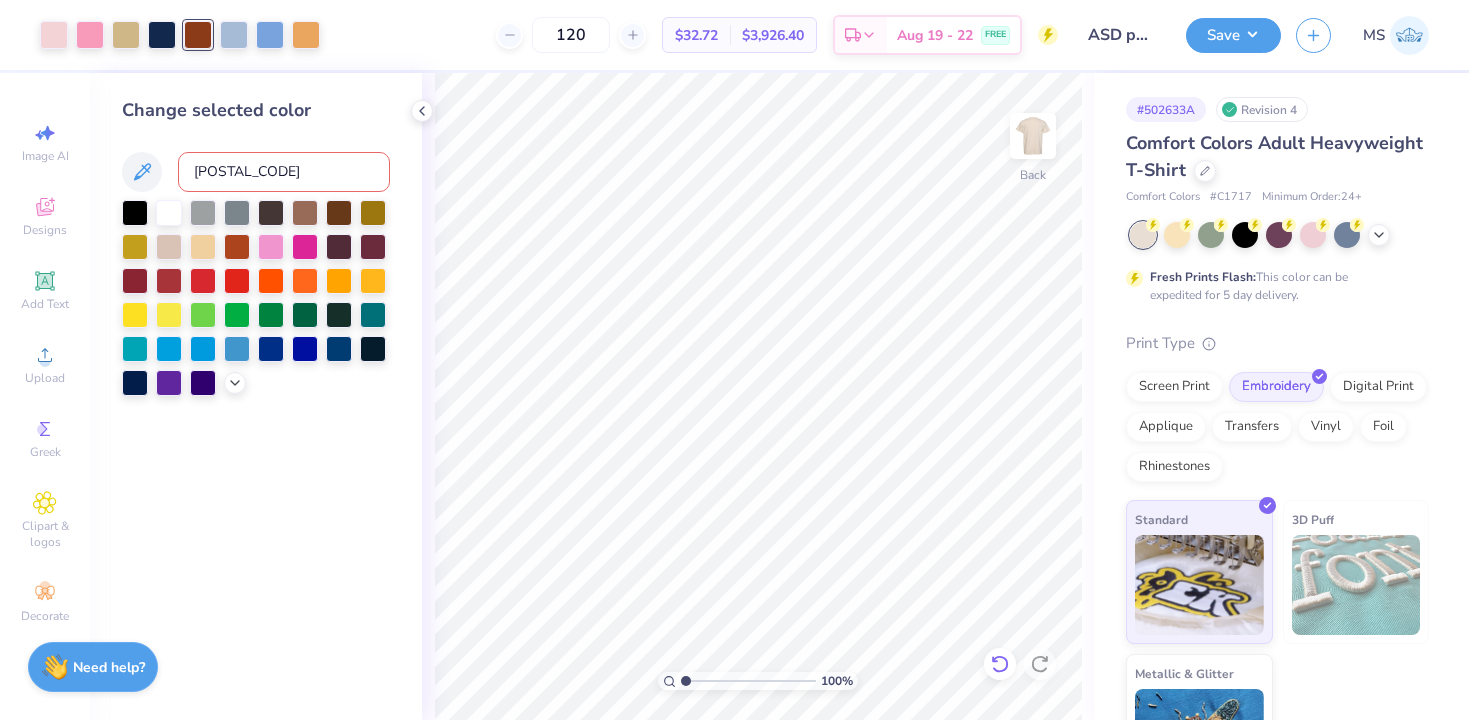 type 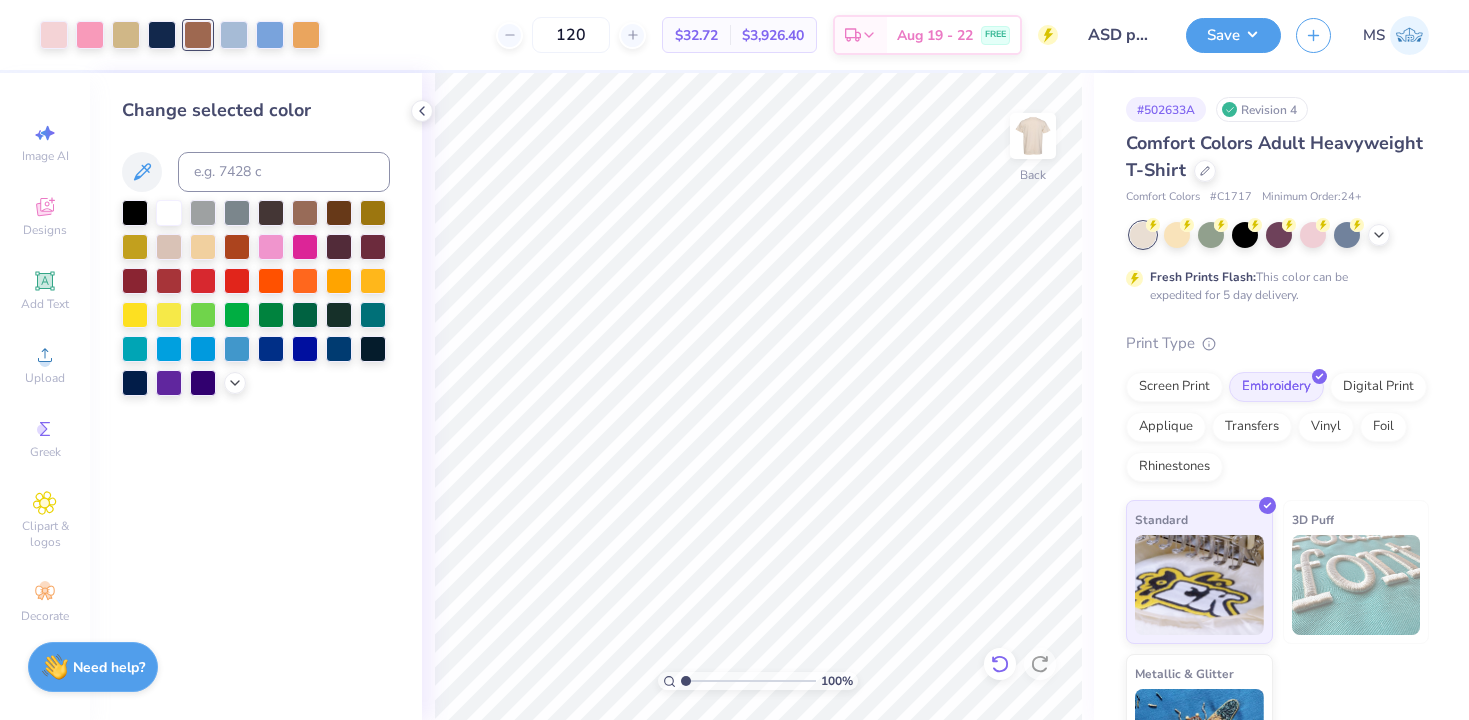 click 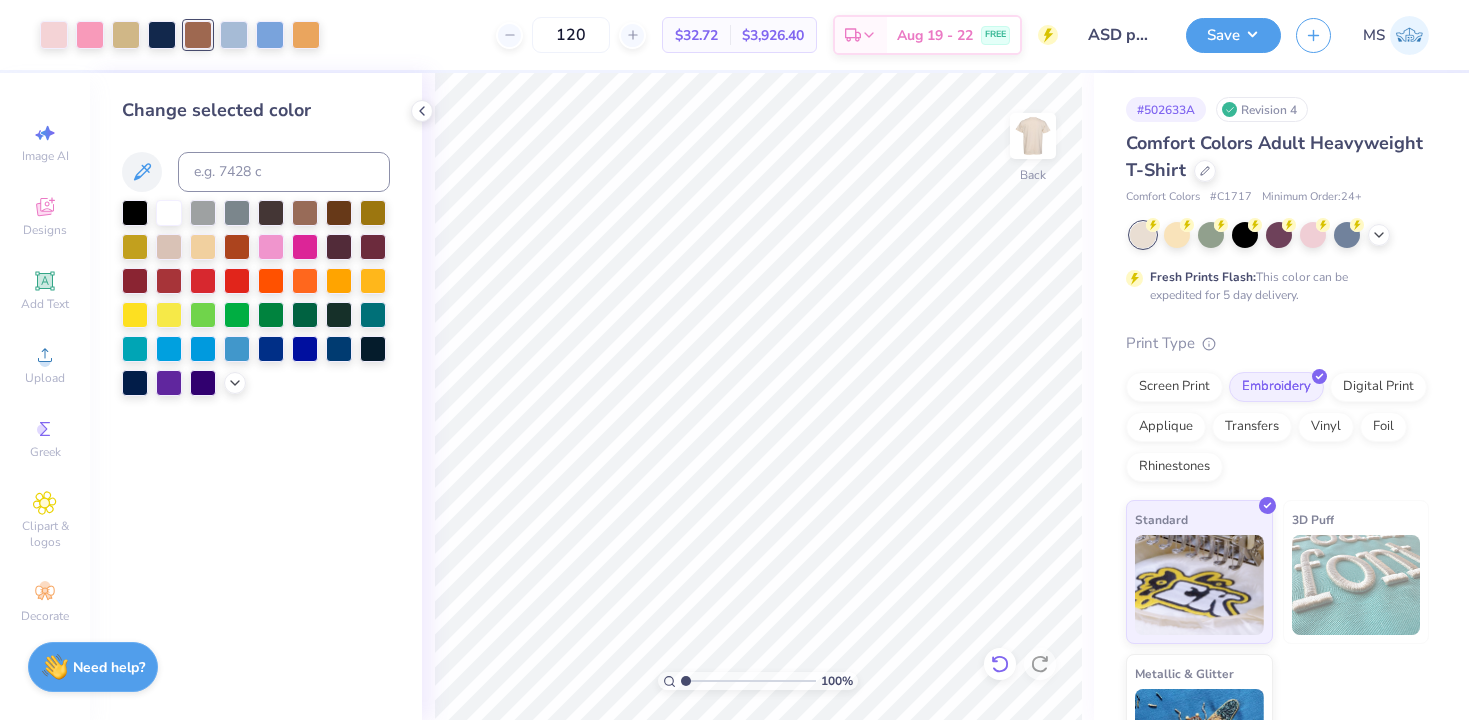 click 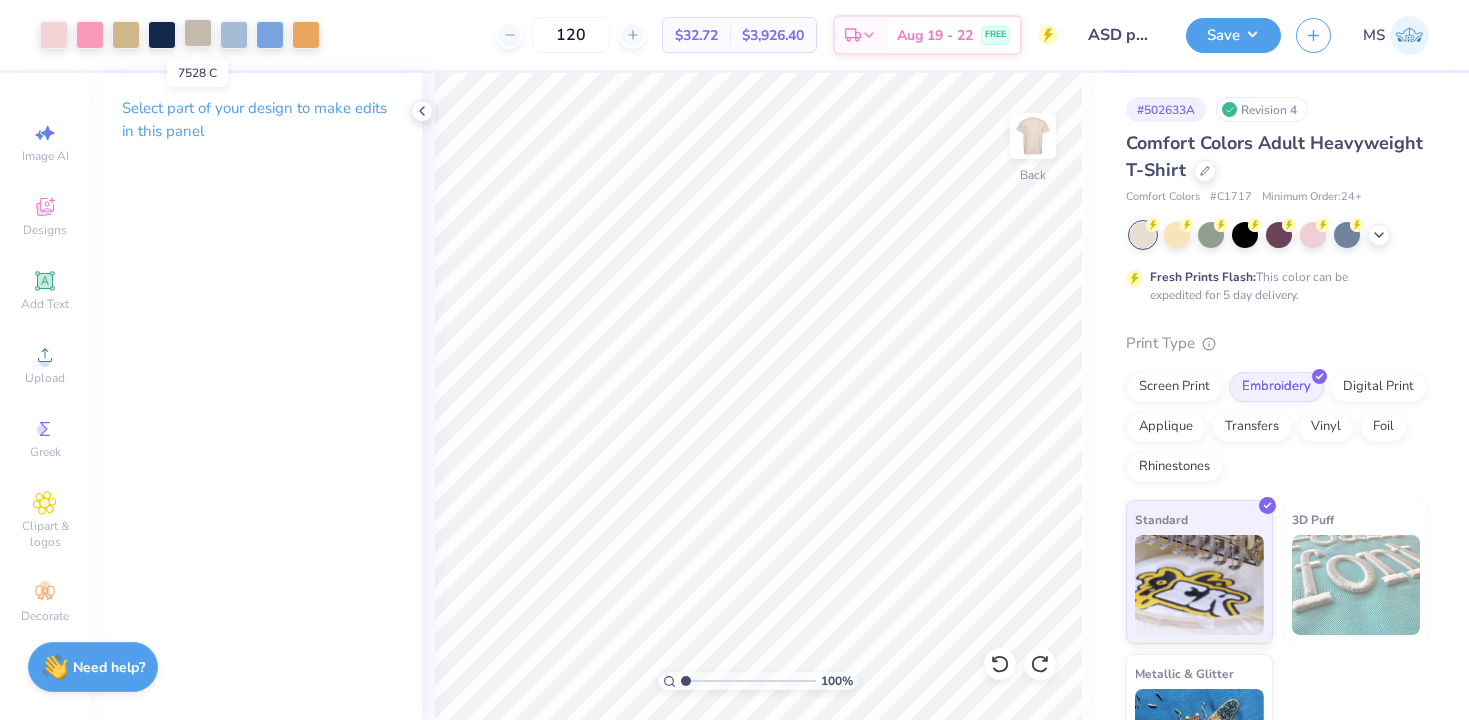 click at bounding box center (198, 33) 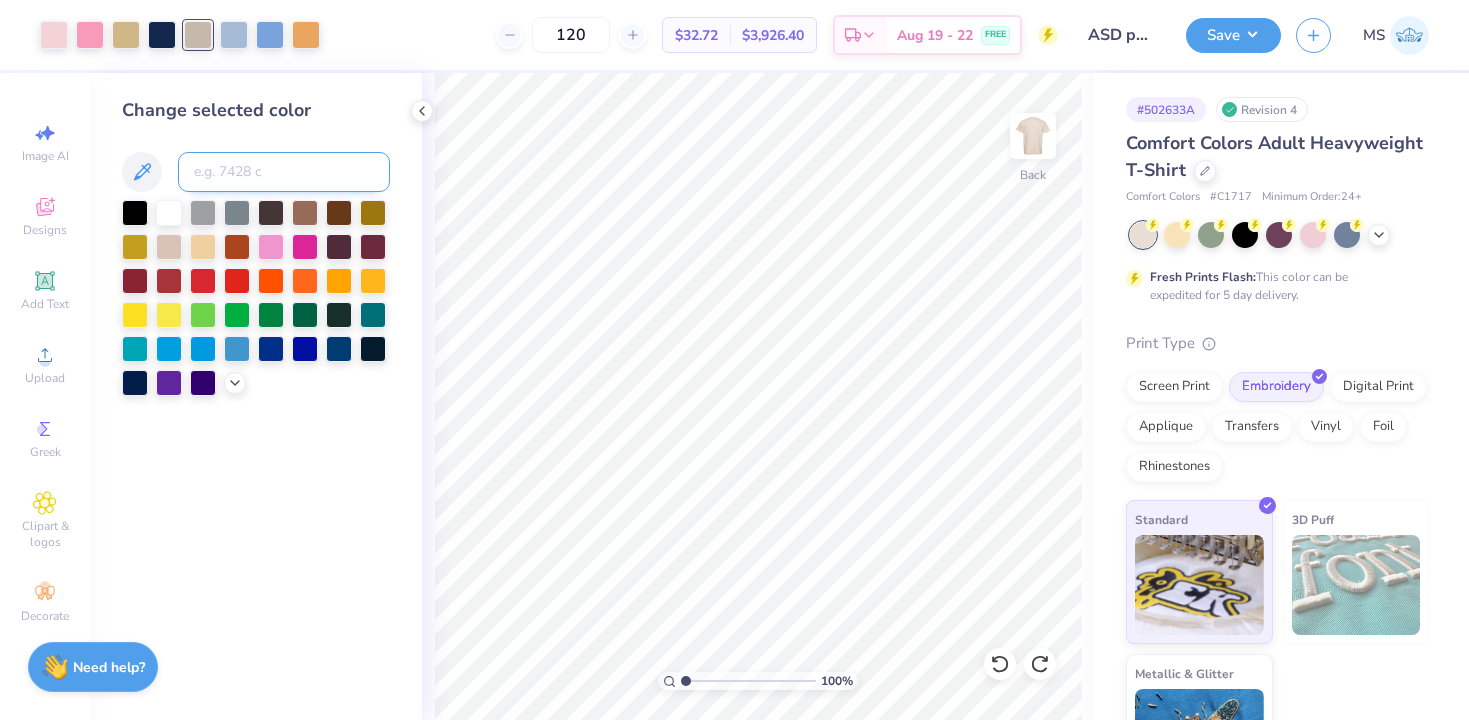 click at bounding box center [284, 172] 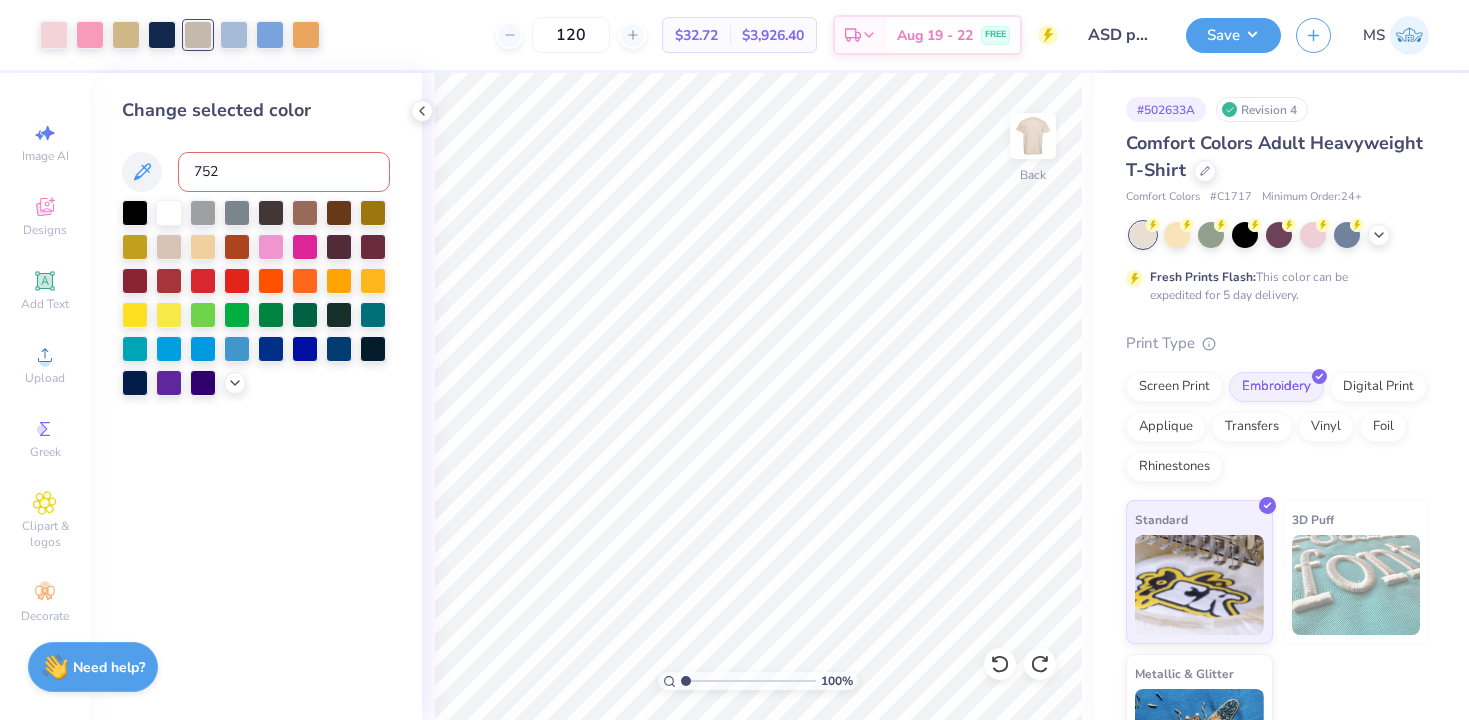 type on "7529" 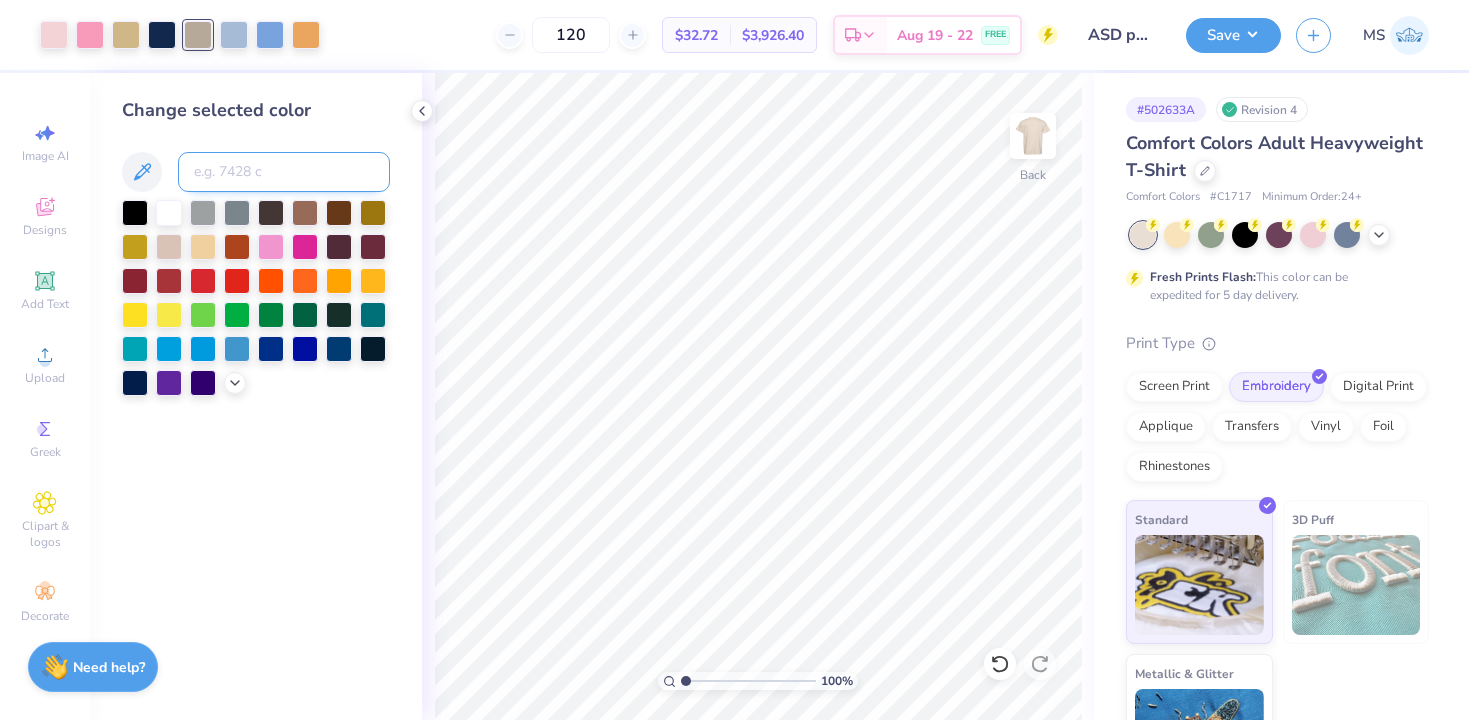 type on "2" 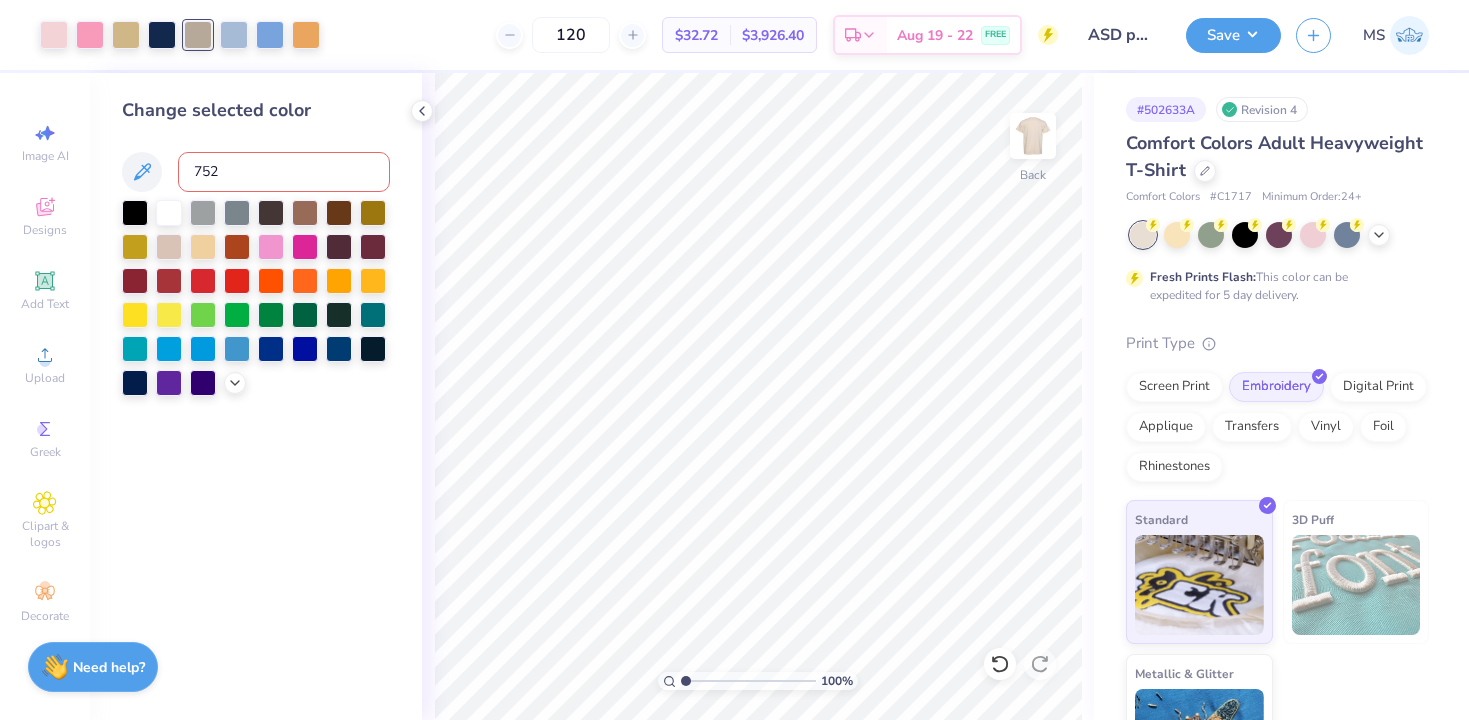 type on "7527" 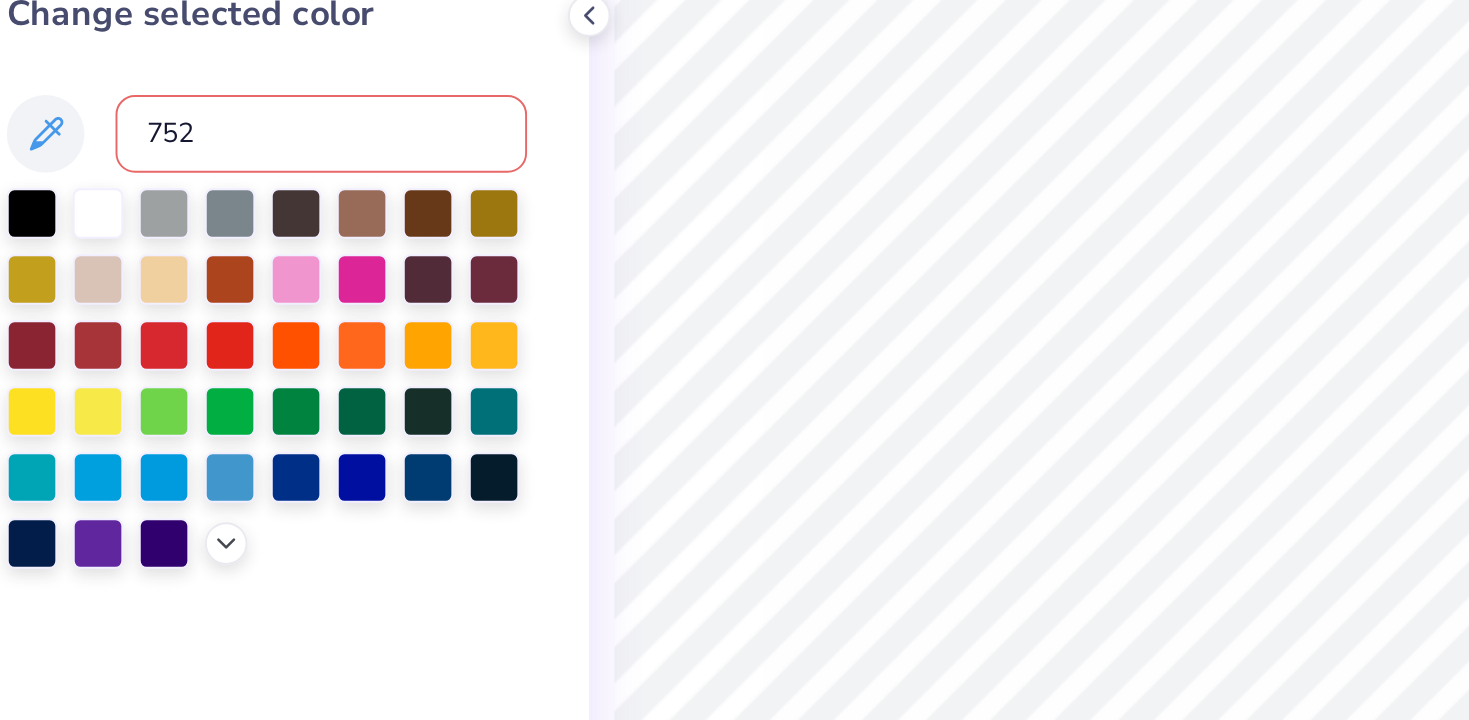 type on "7526" 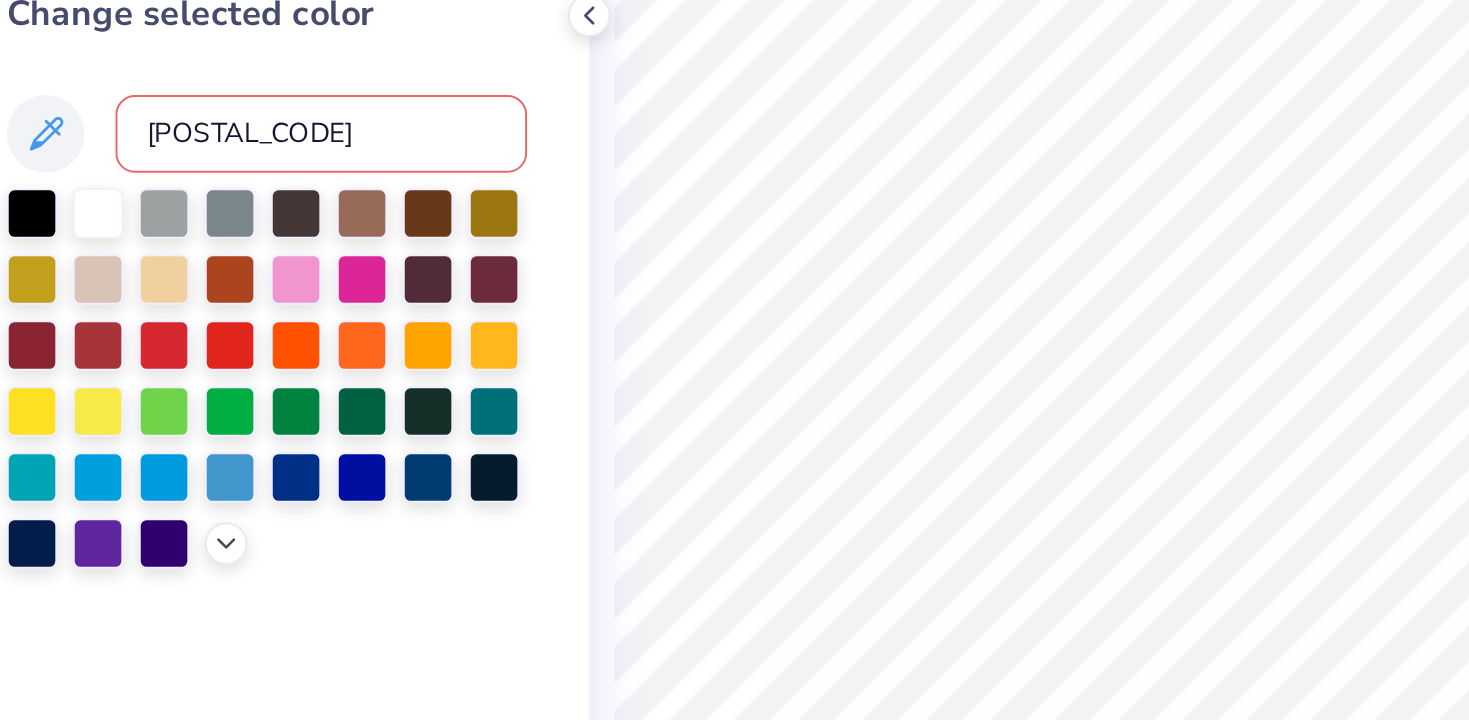 type 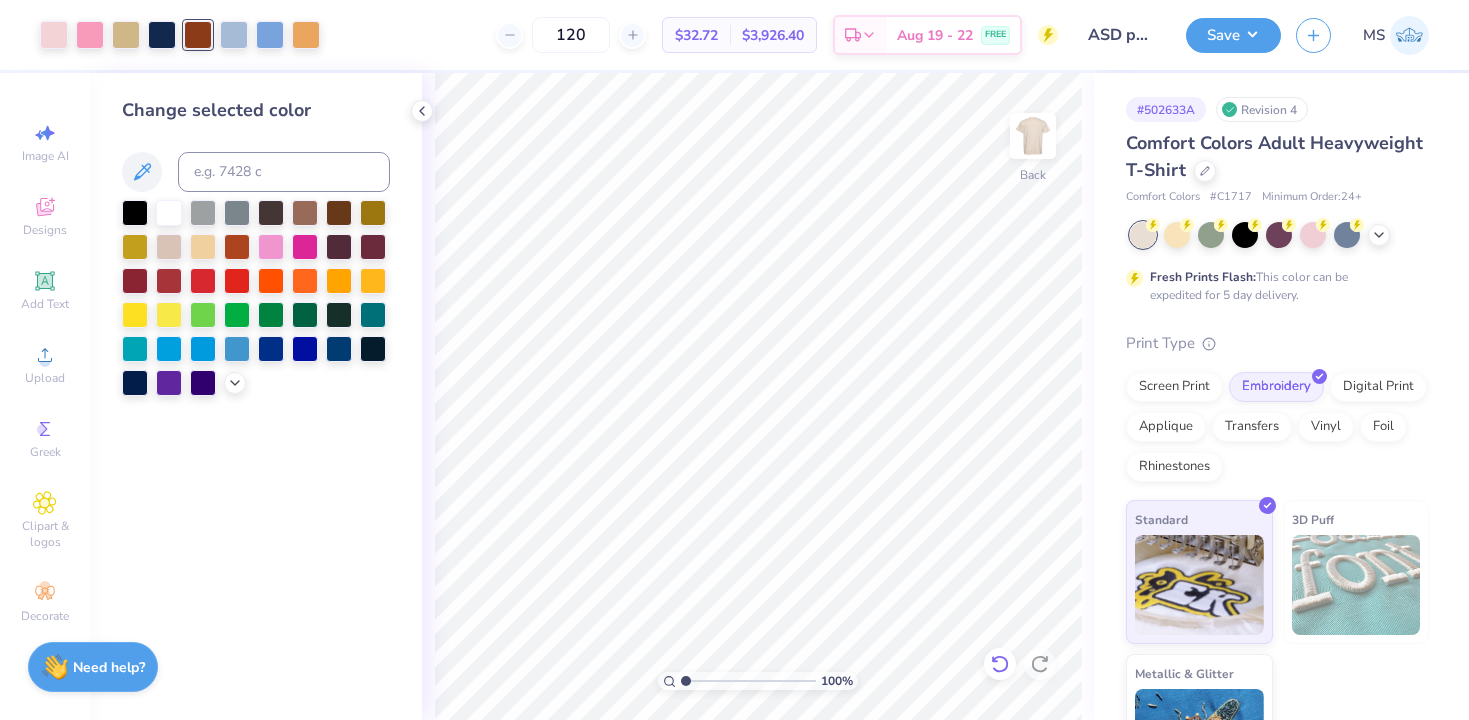 click 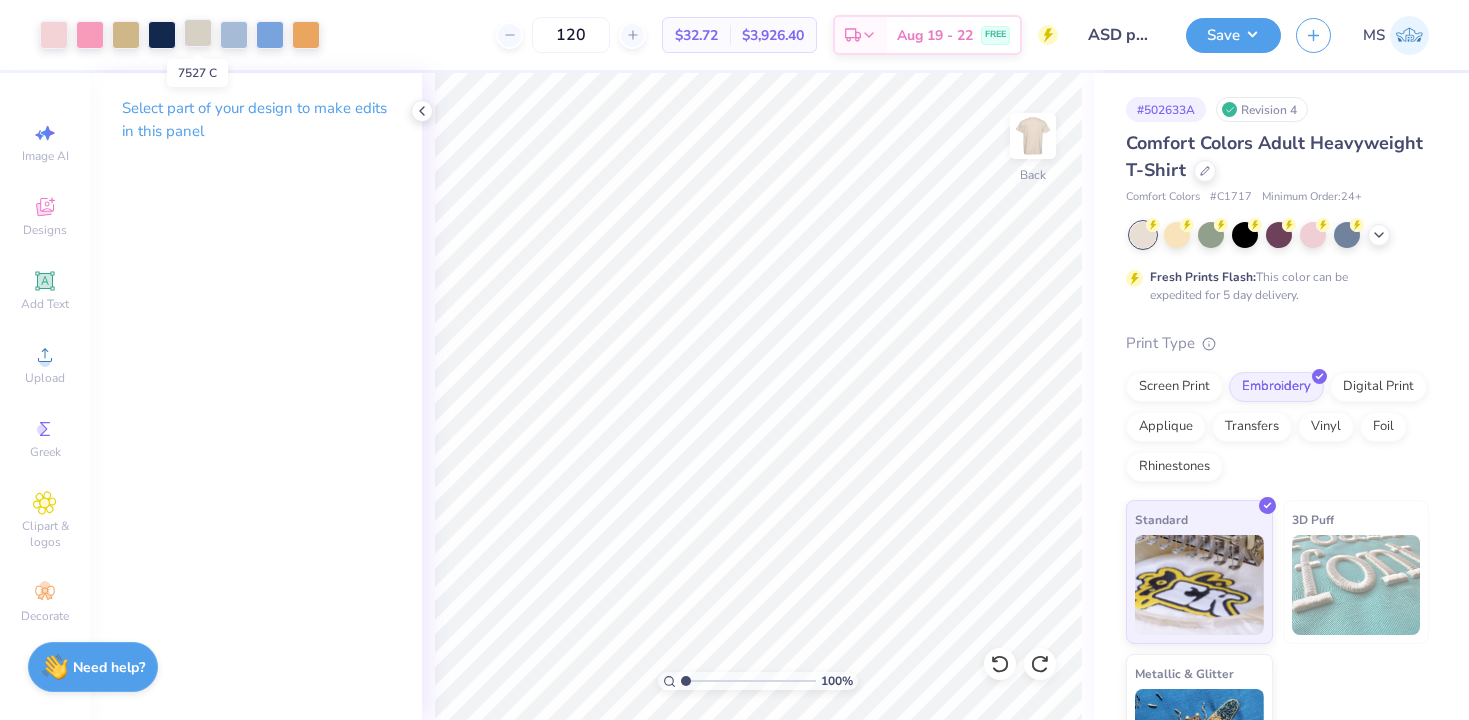 click at bounding box center (198, 33) 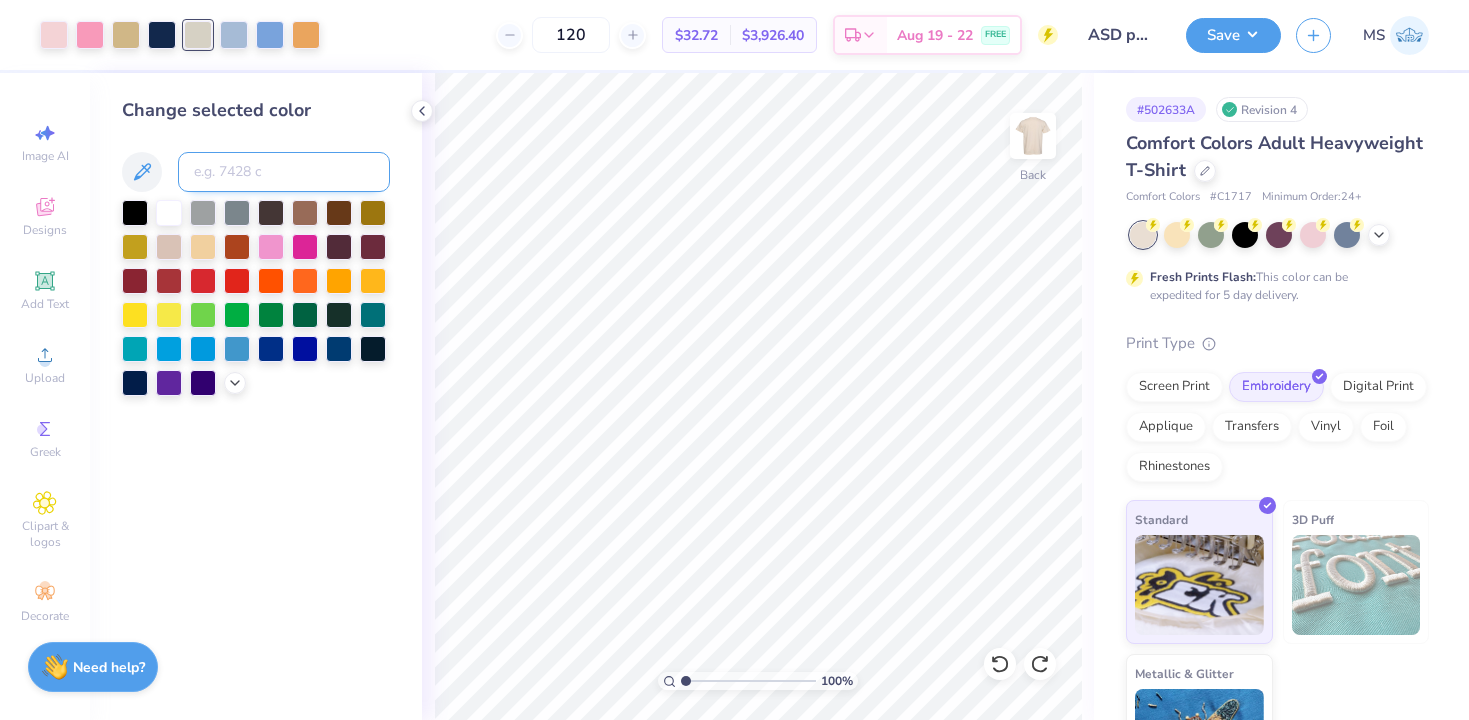 click at bounding box center [284, 172] 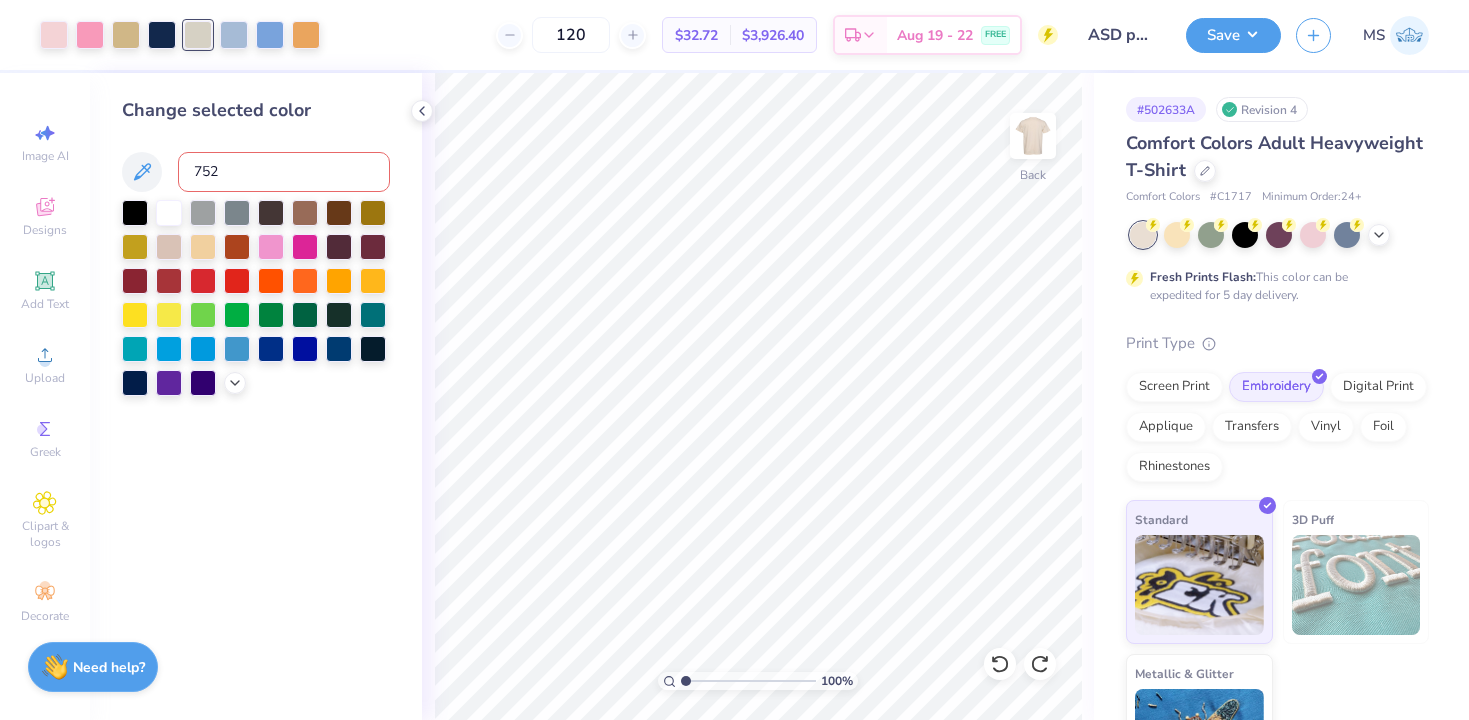 type on "7526" 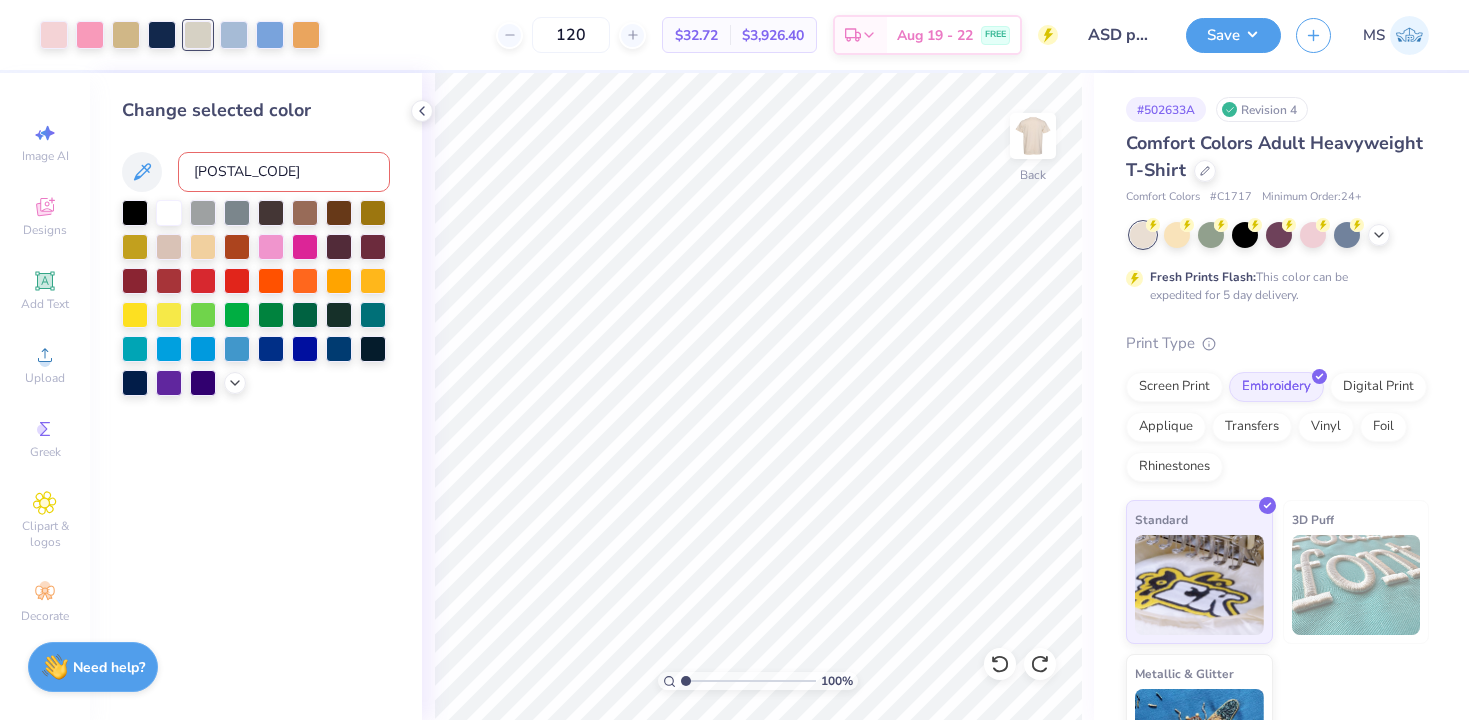 type 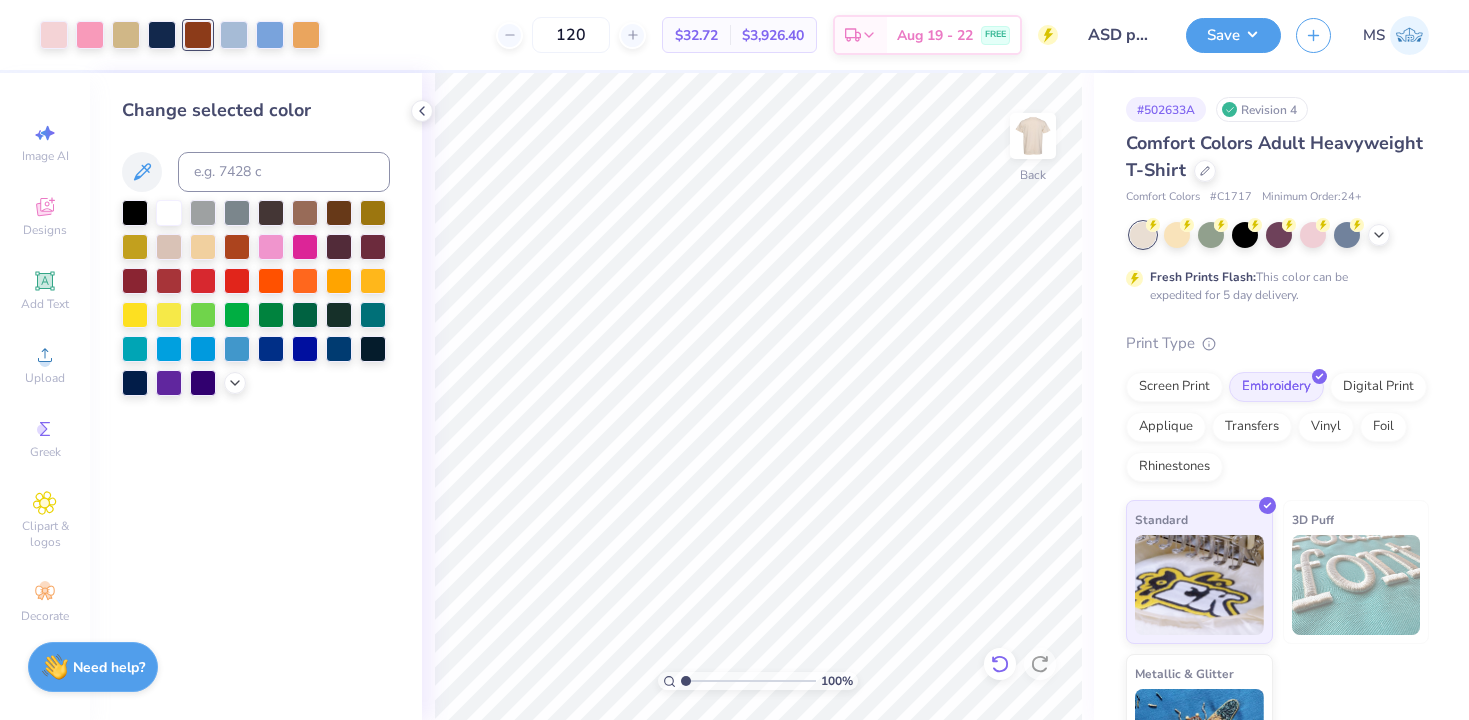 click 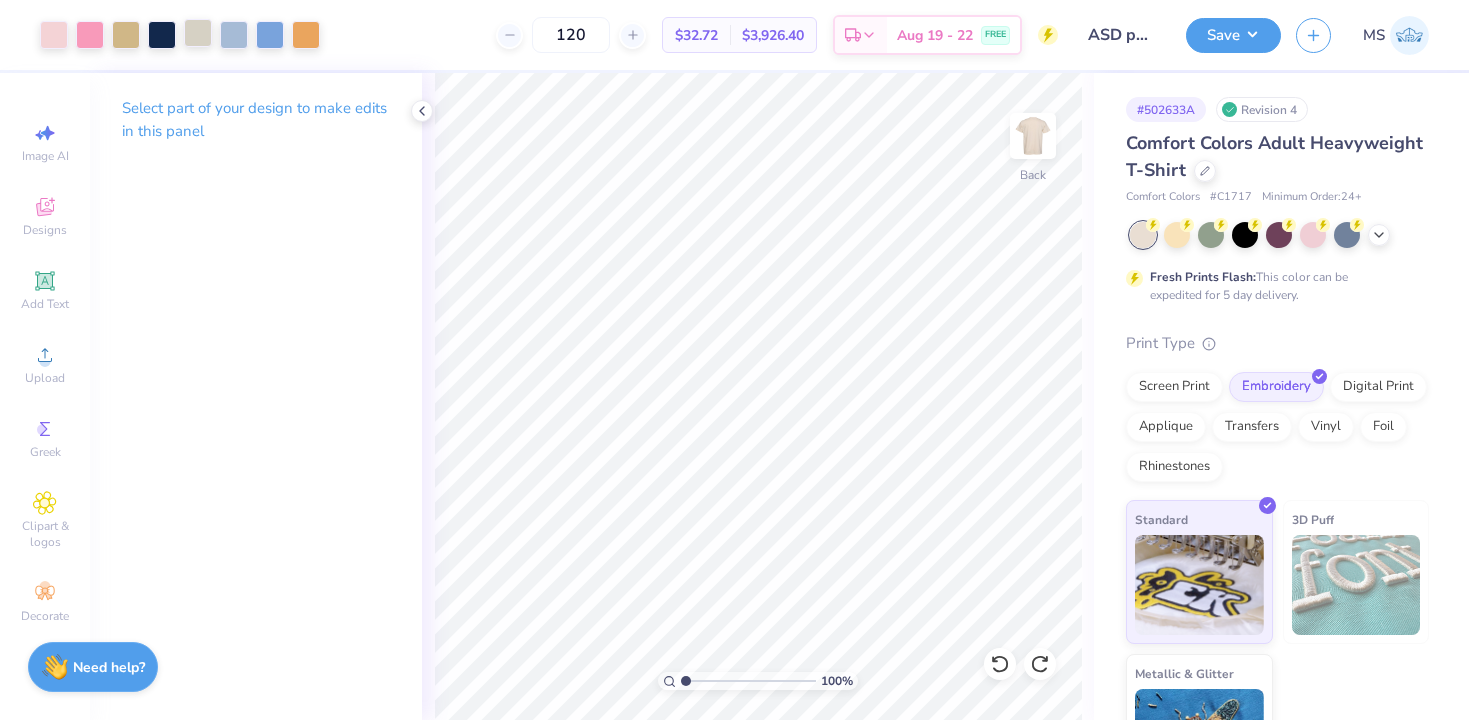 click at bounding box center [198, 33] 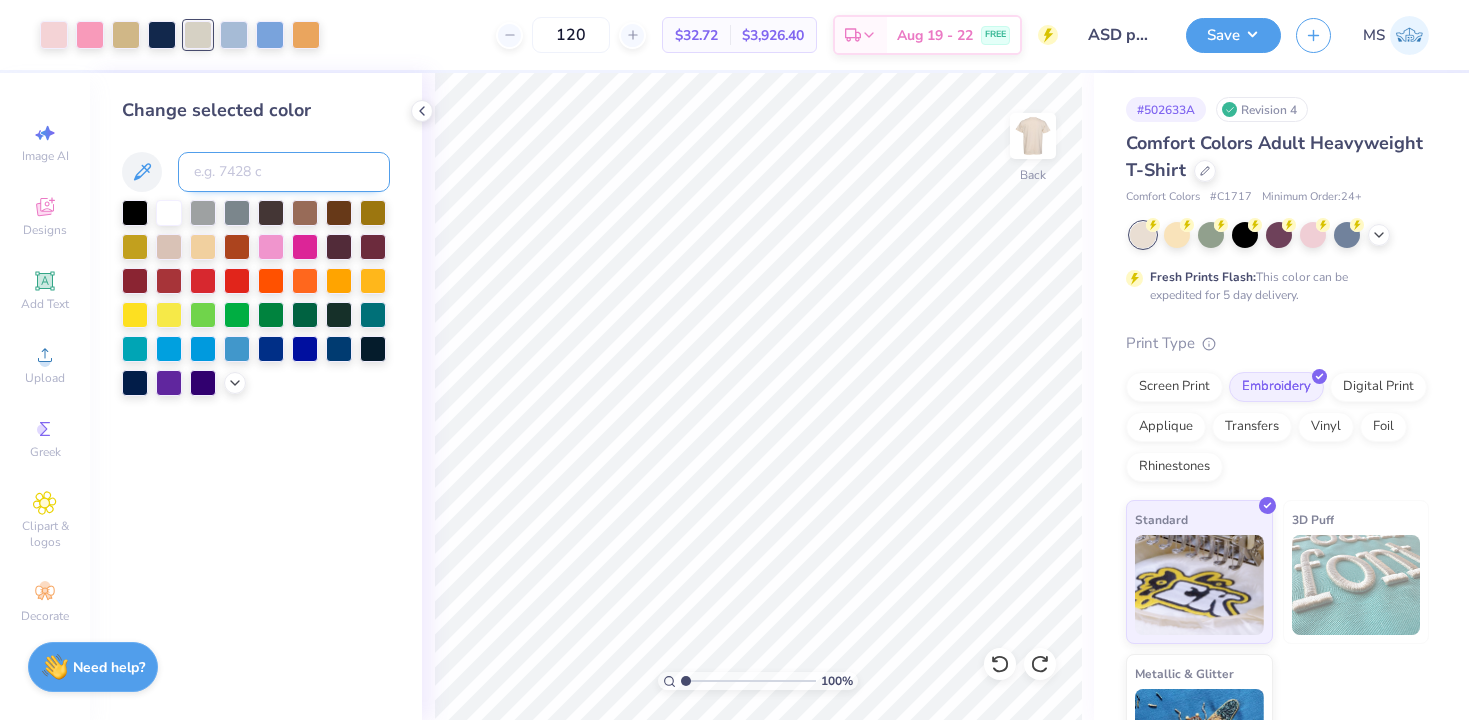 click at bounding box center (284, 172) 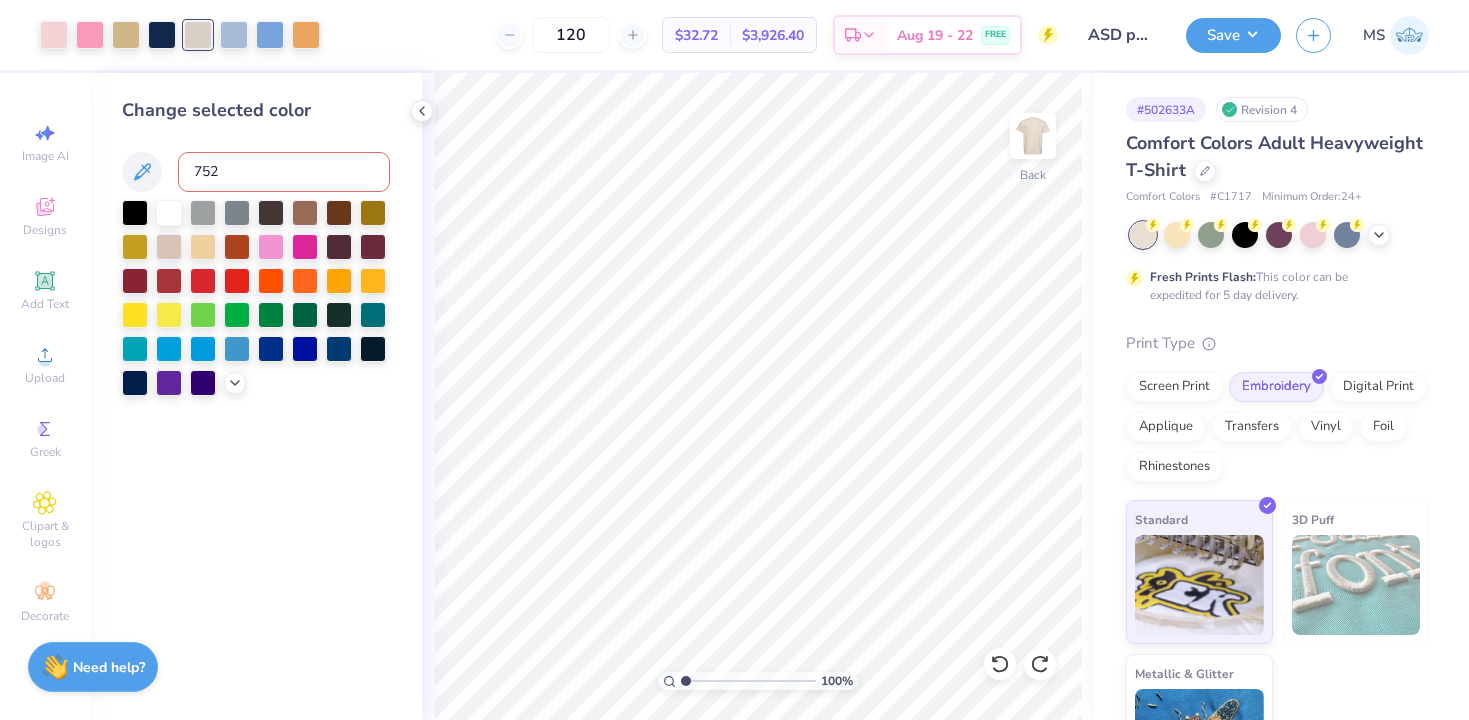 type on "7528" 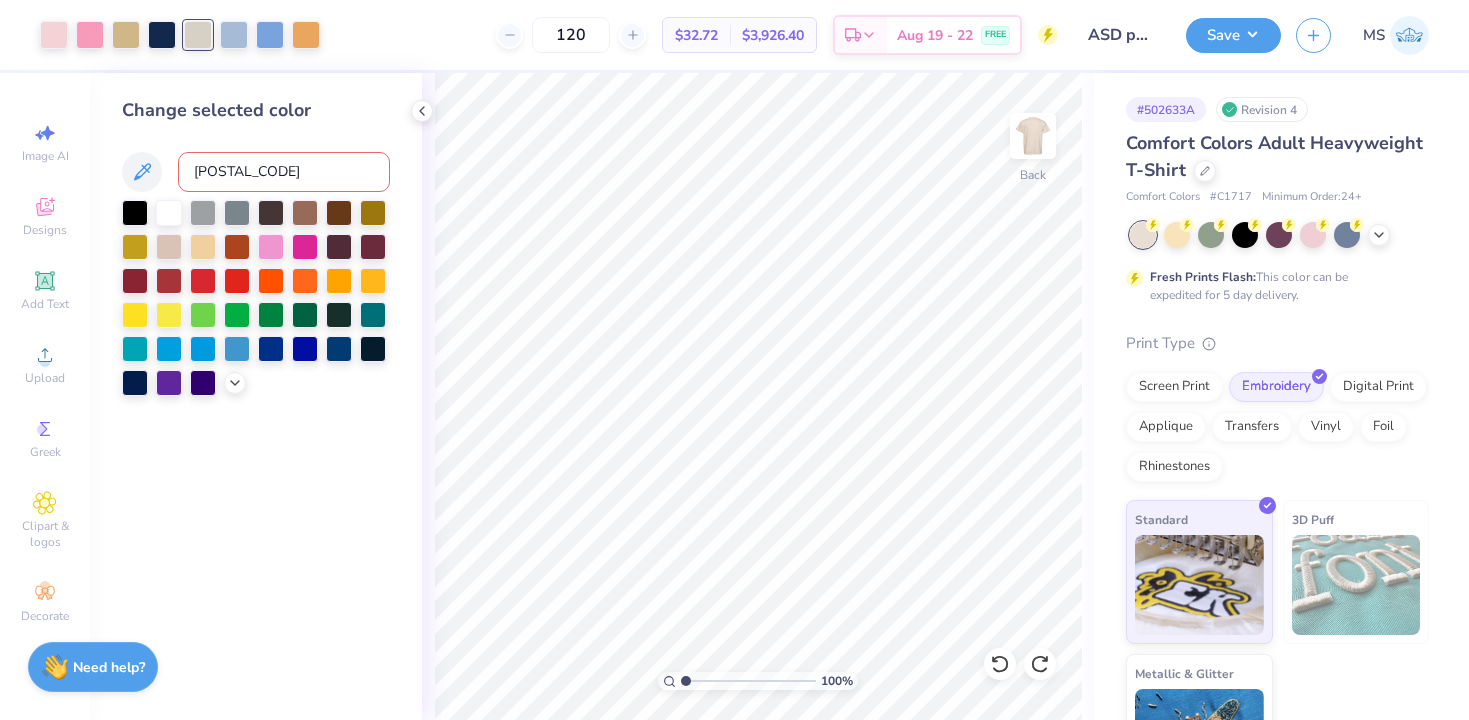type 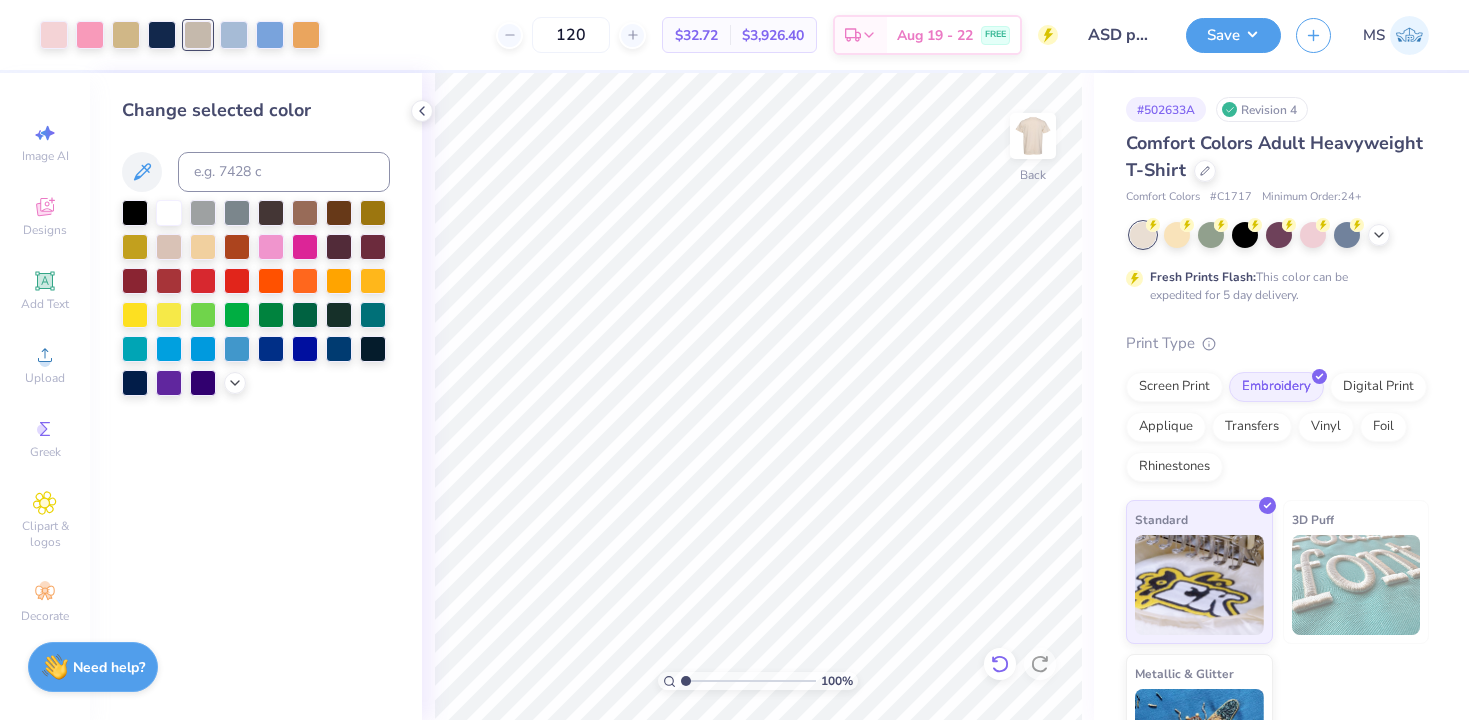 click 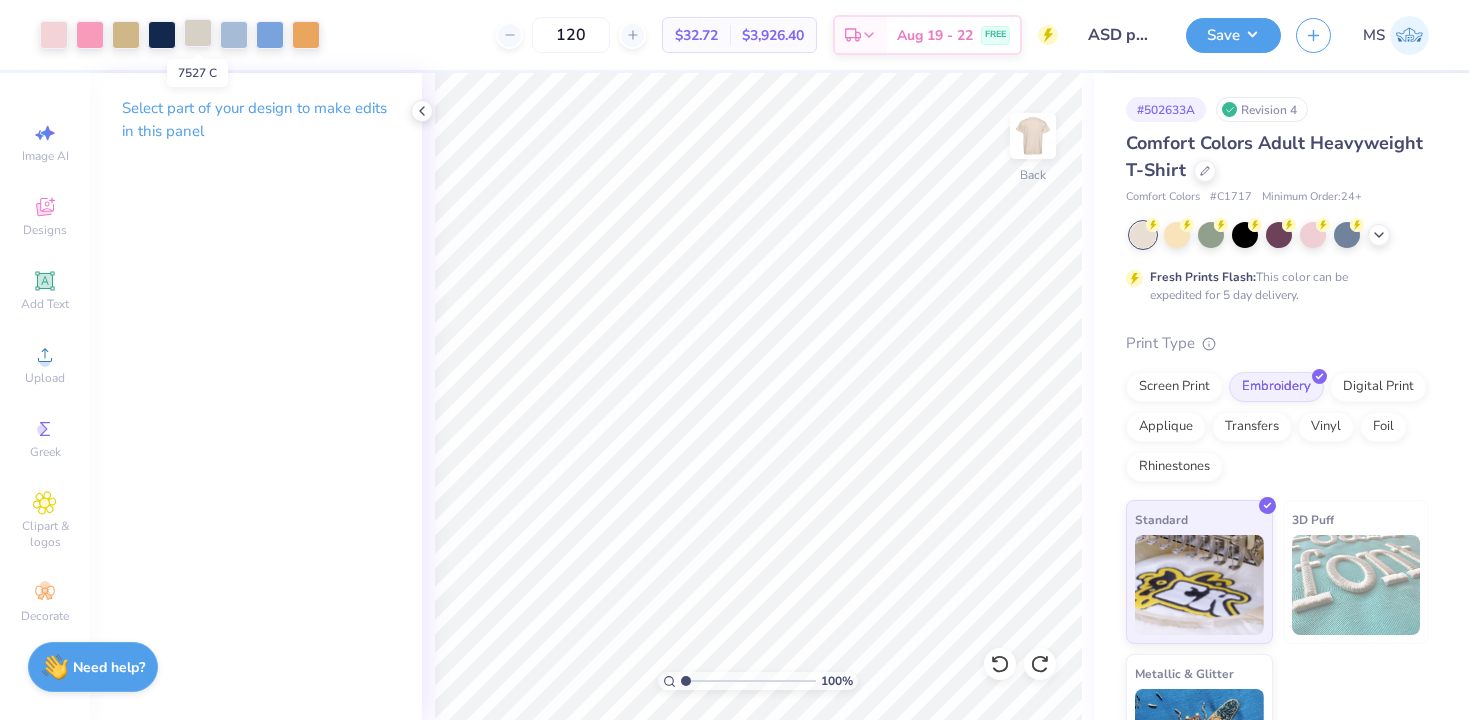 click at bounding box center (198, 33) 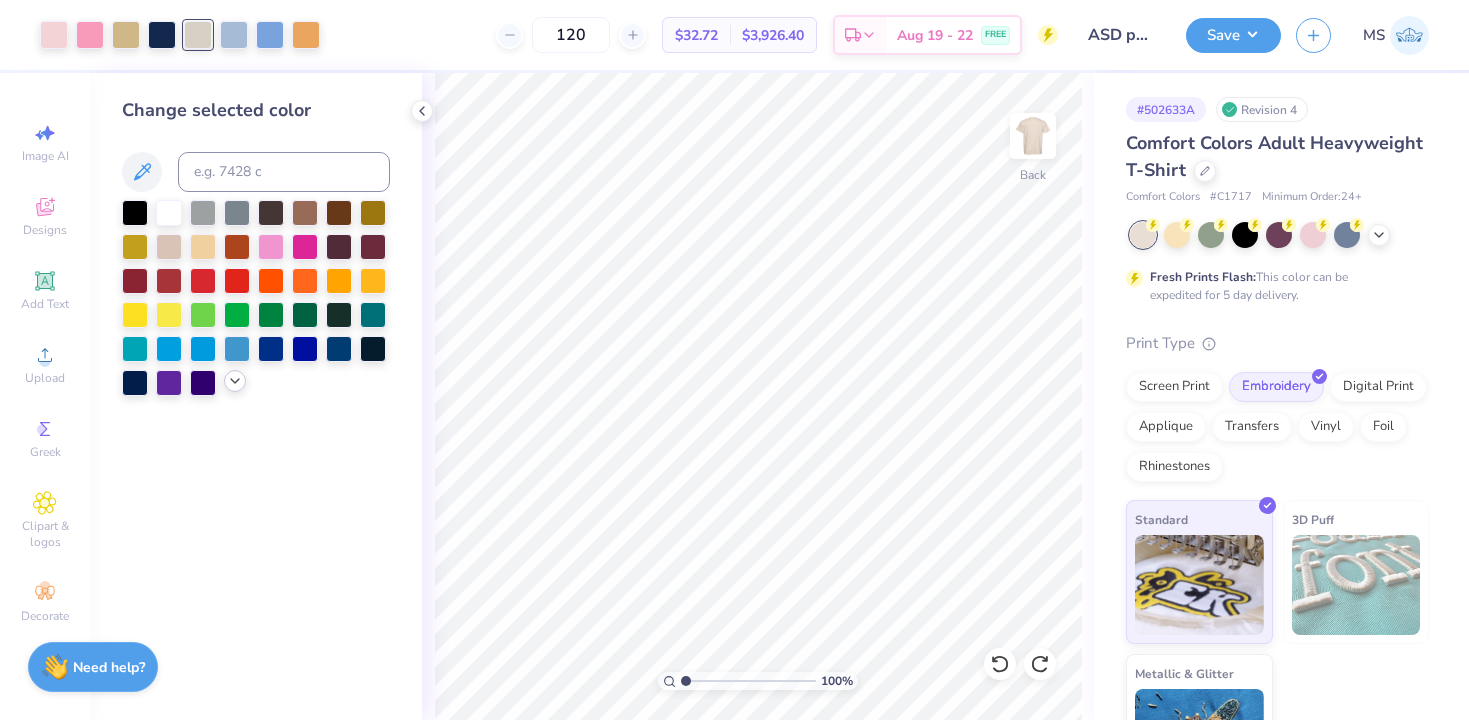 click 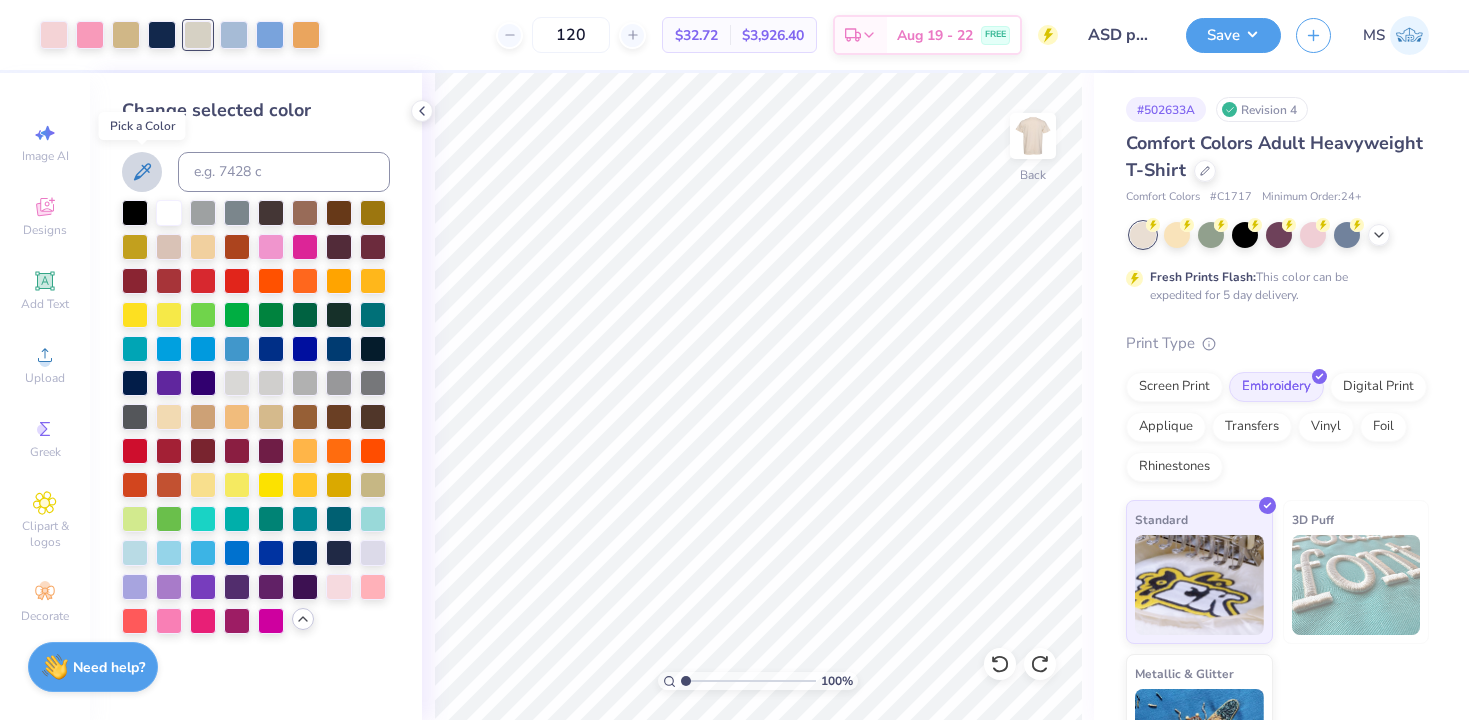 click 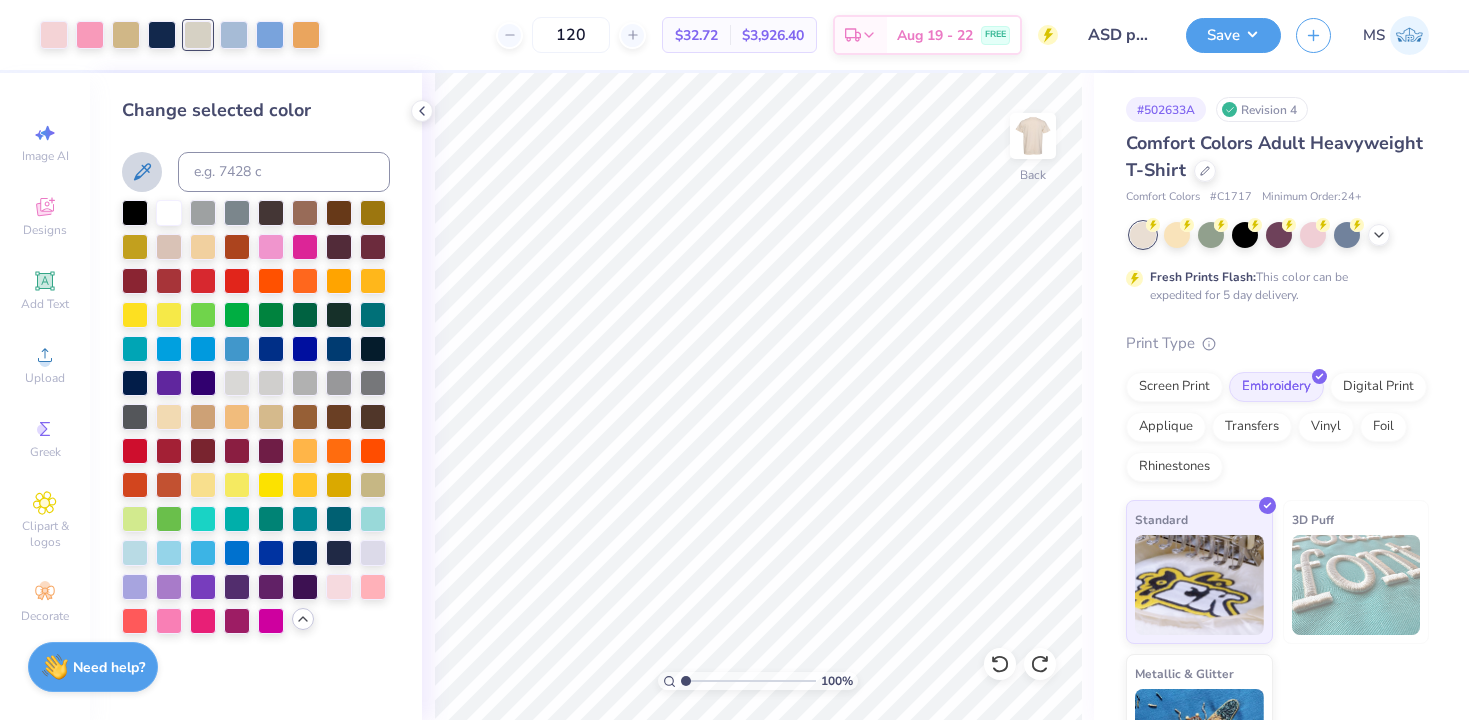 click 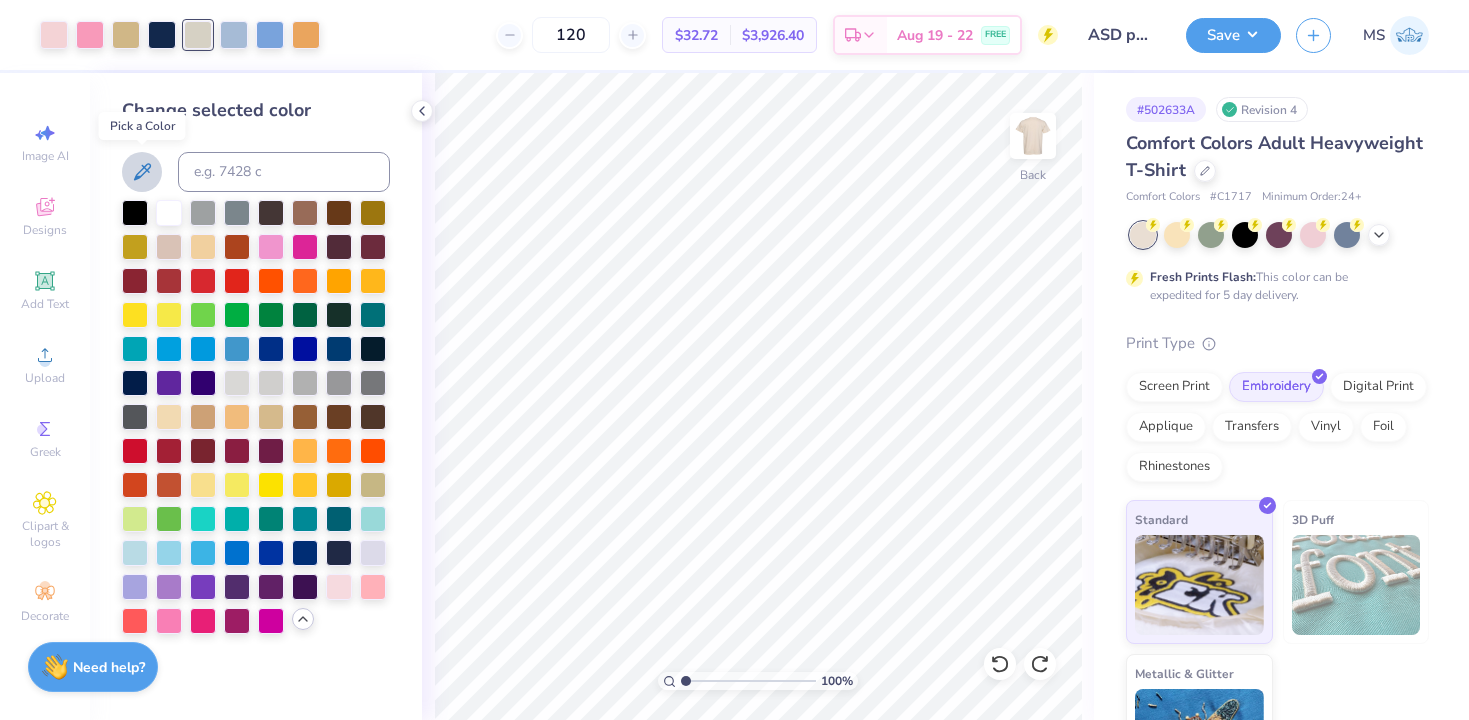 click 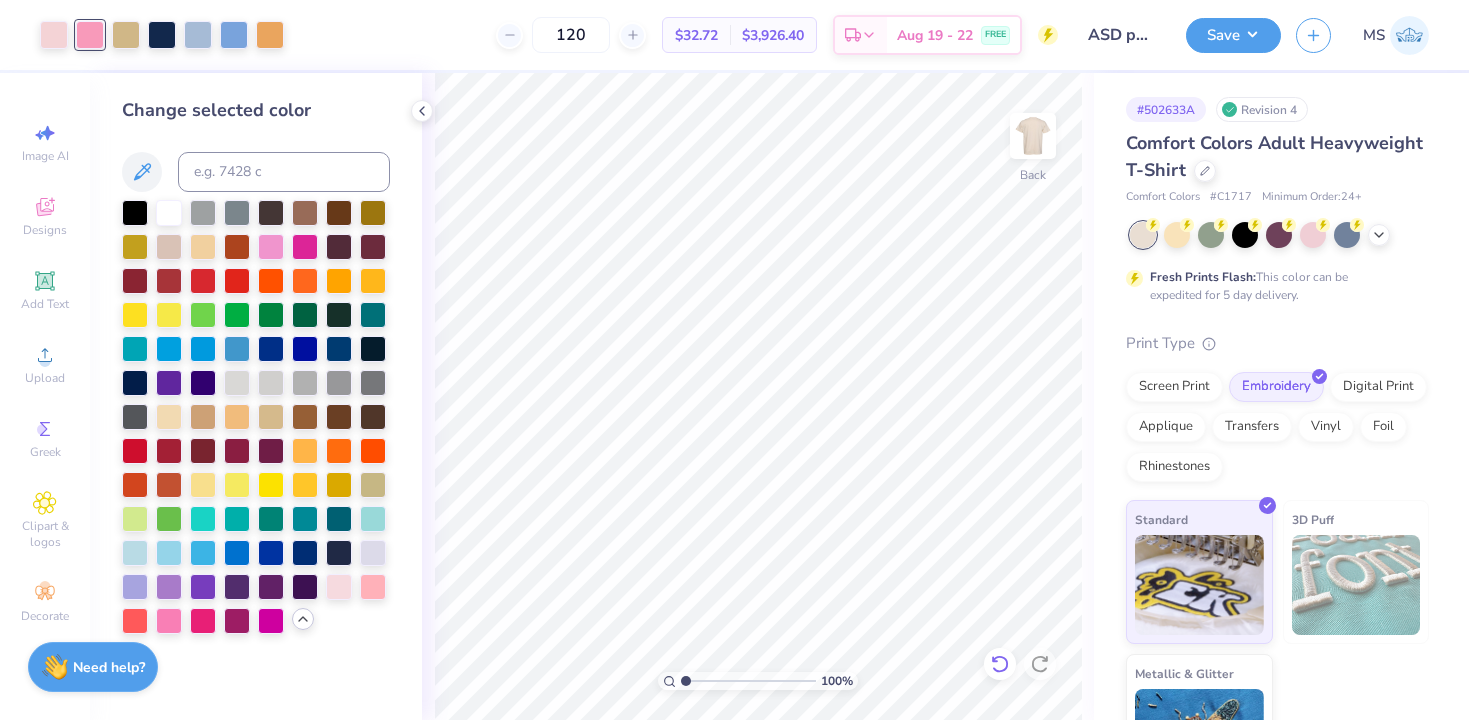 click 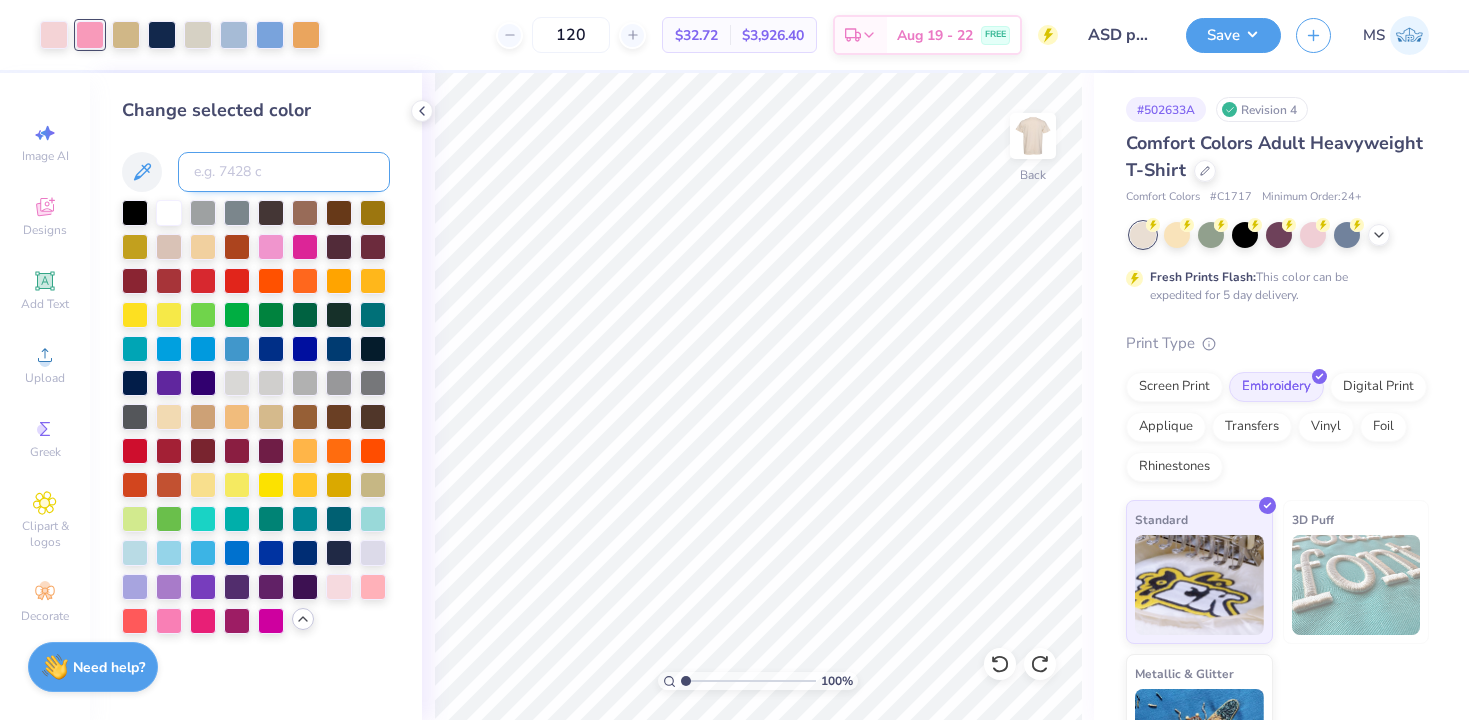 click at bounding box center (284, 172) 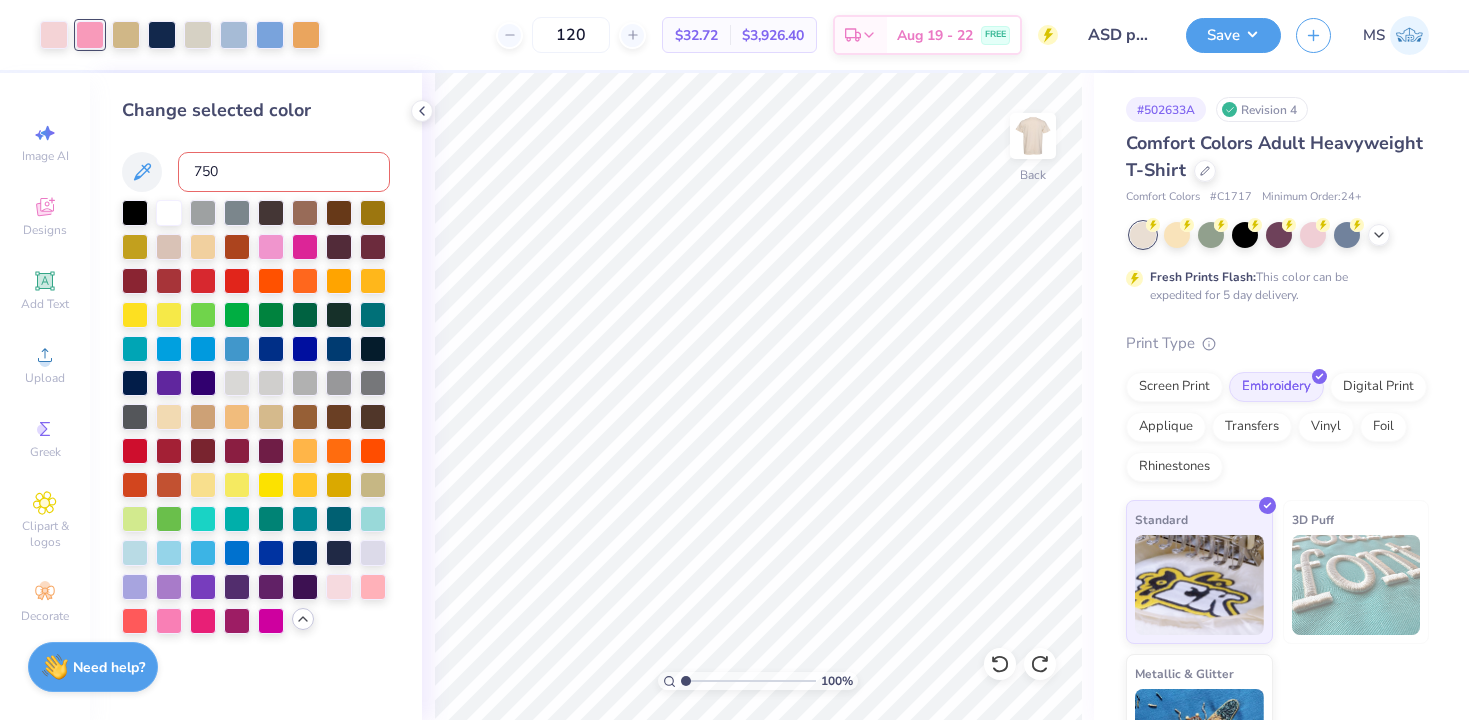 type on "7507" 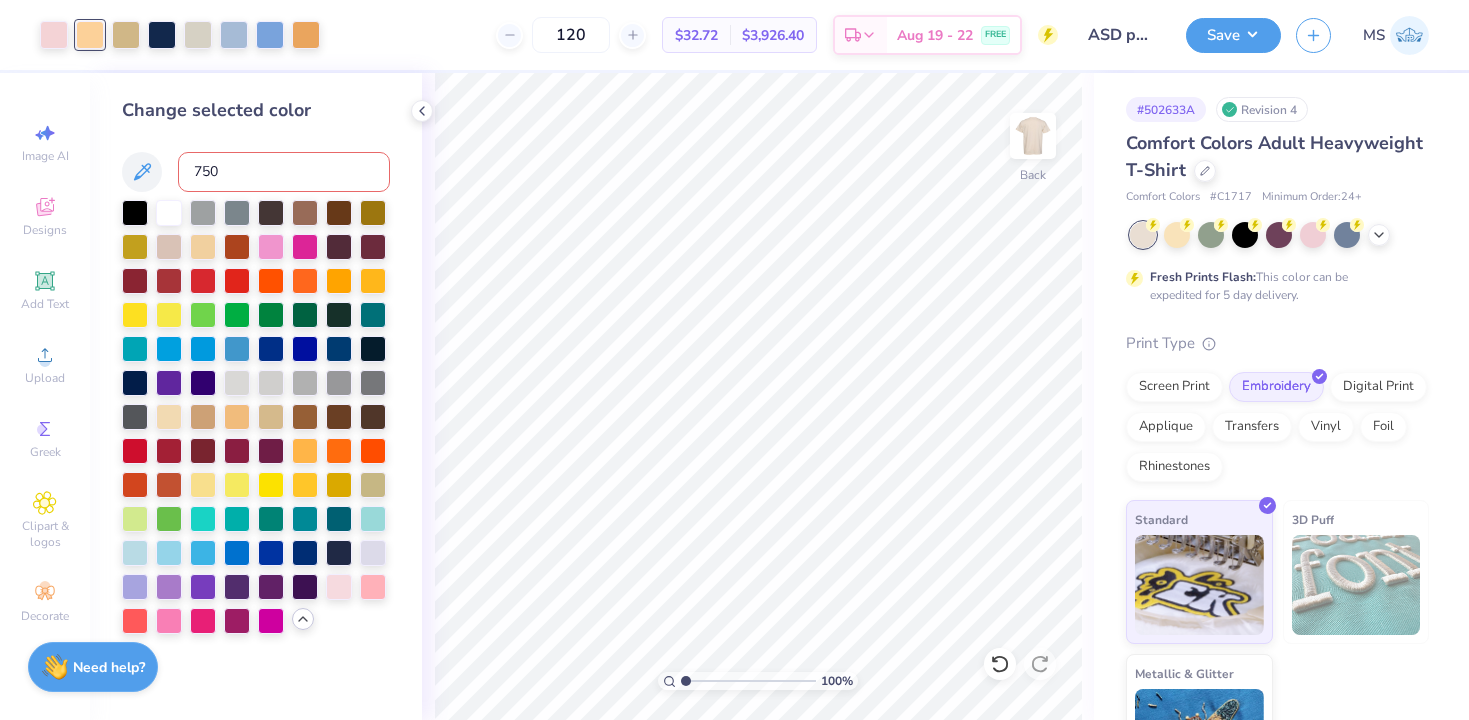 type on "7506" 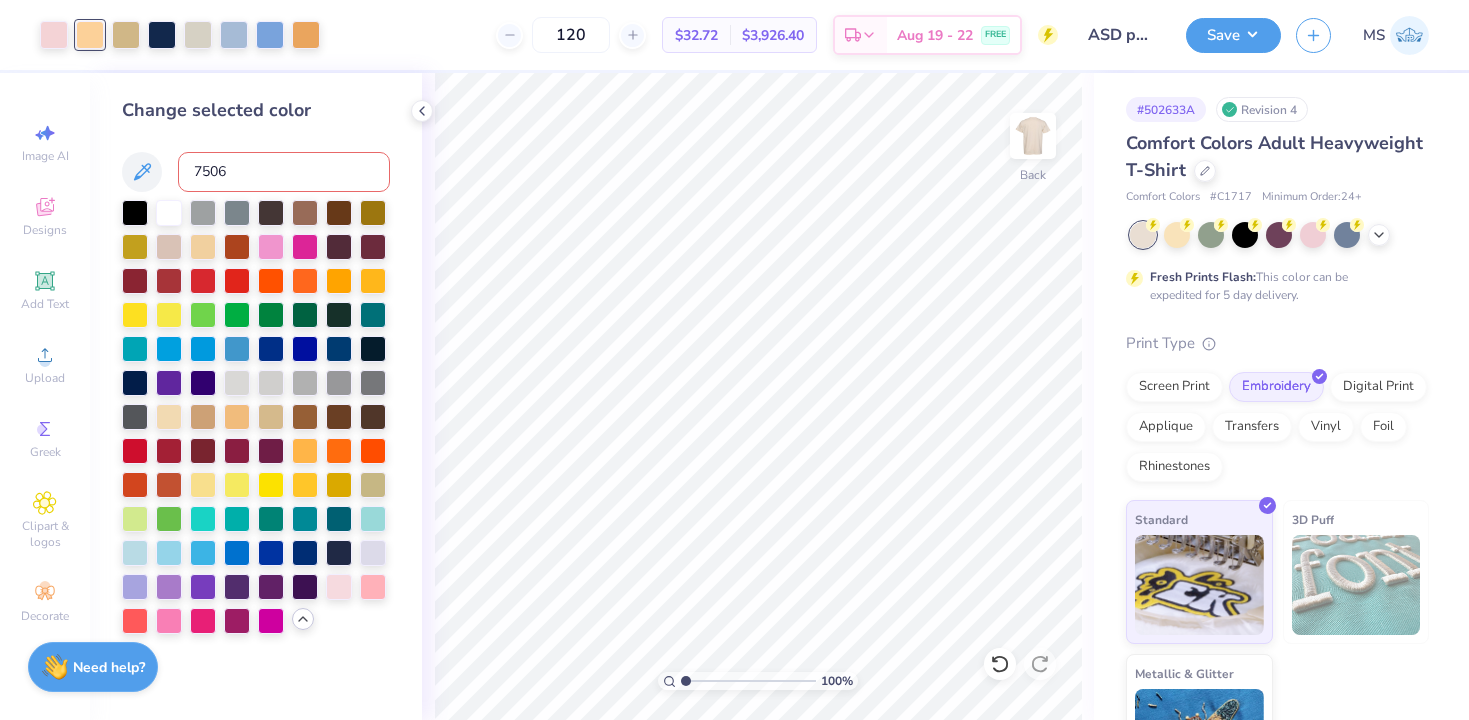 type 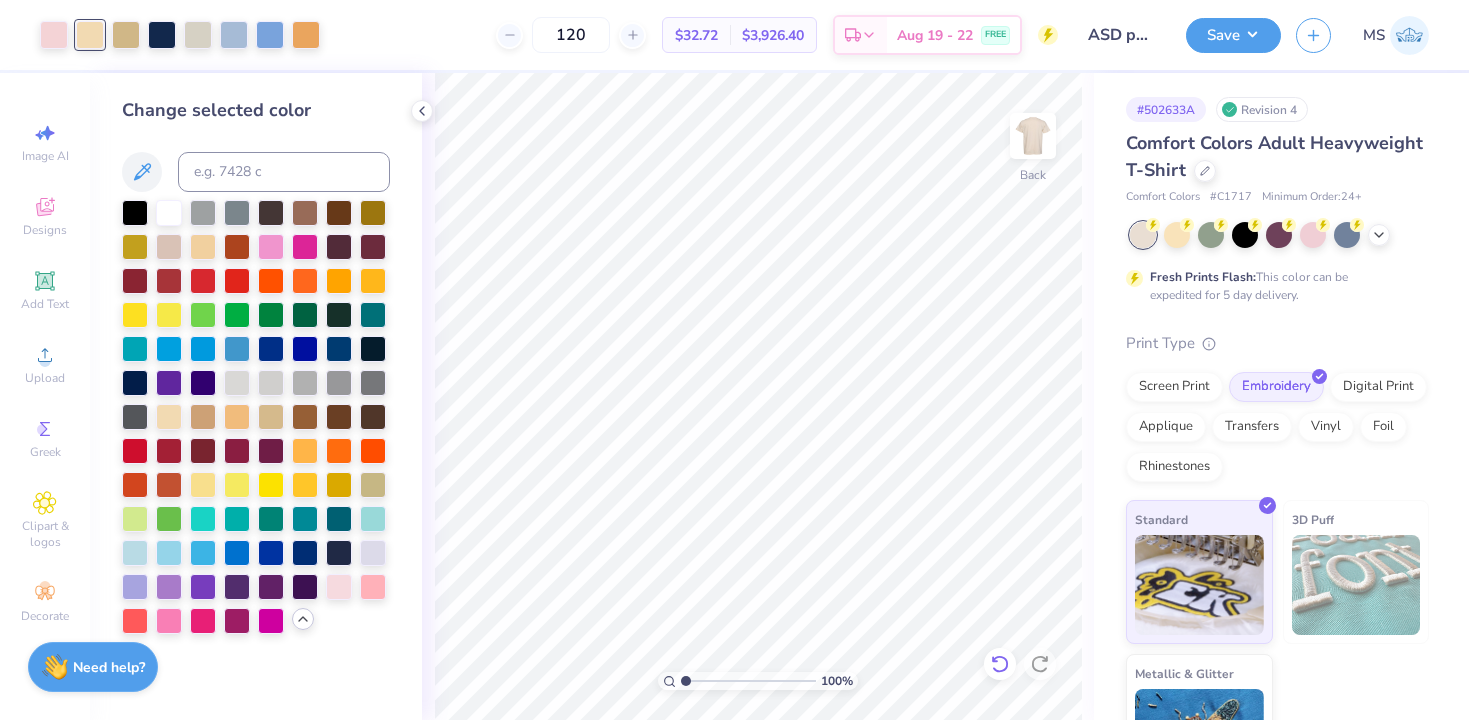 click 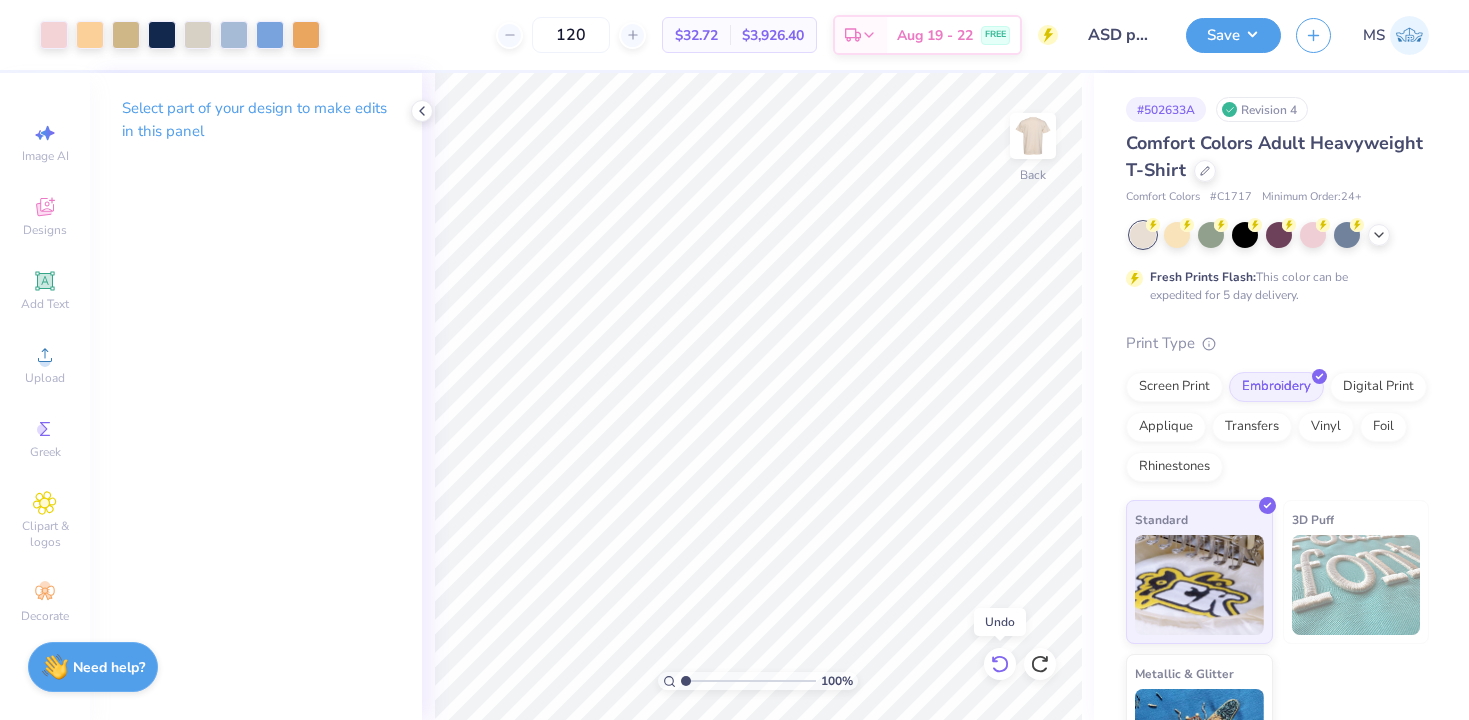 click 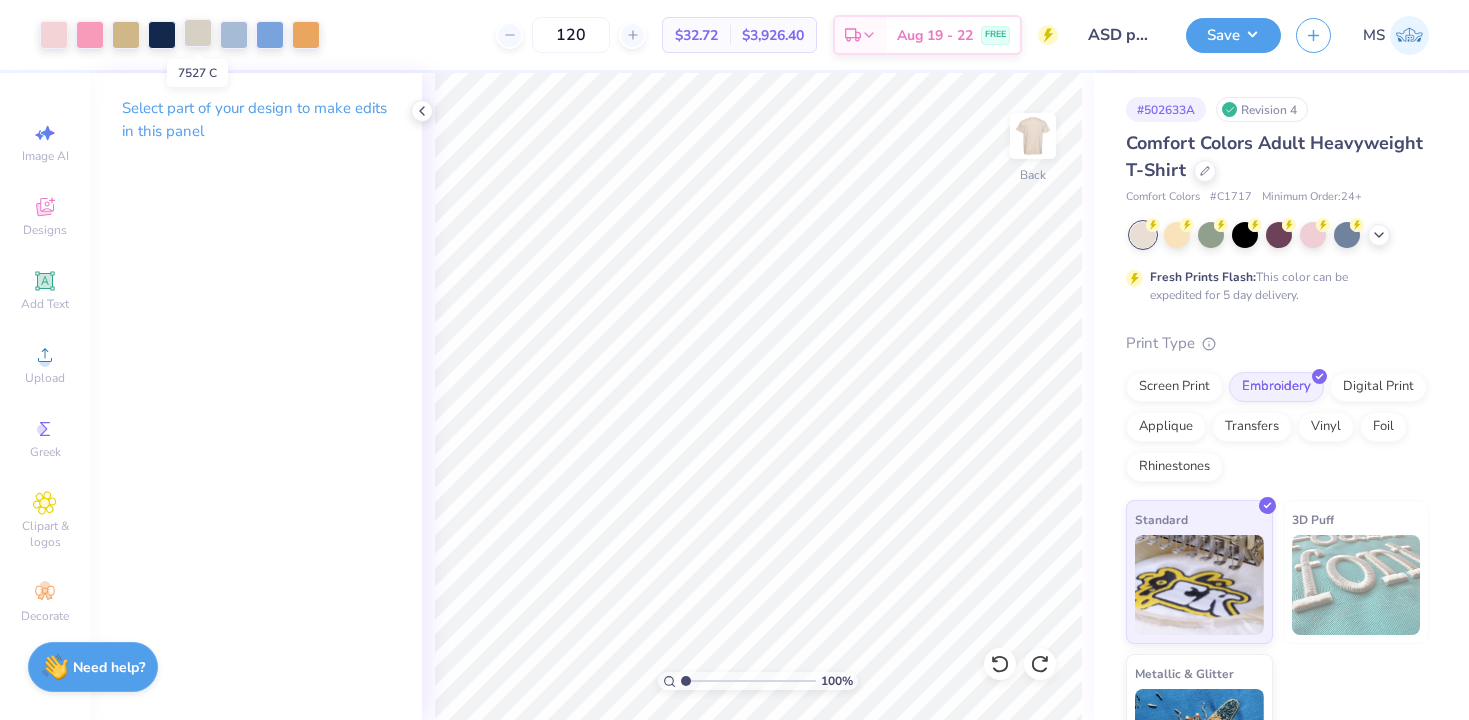 click at bounding box center (198, 33) 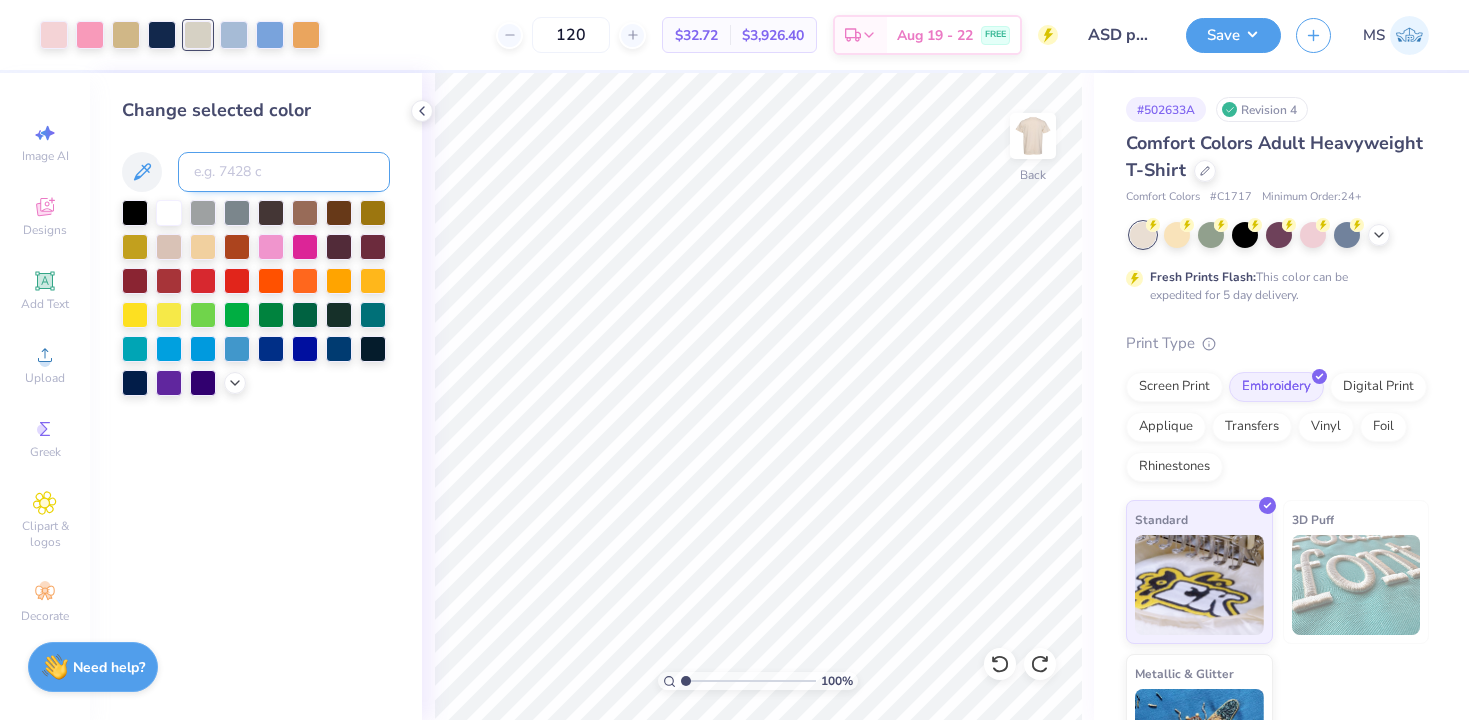 click at bounding box center [284, 172] 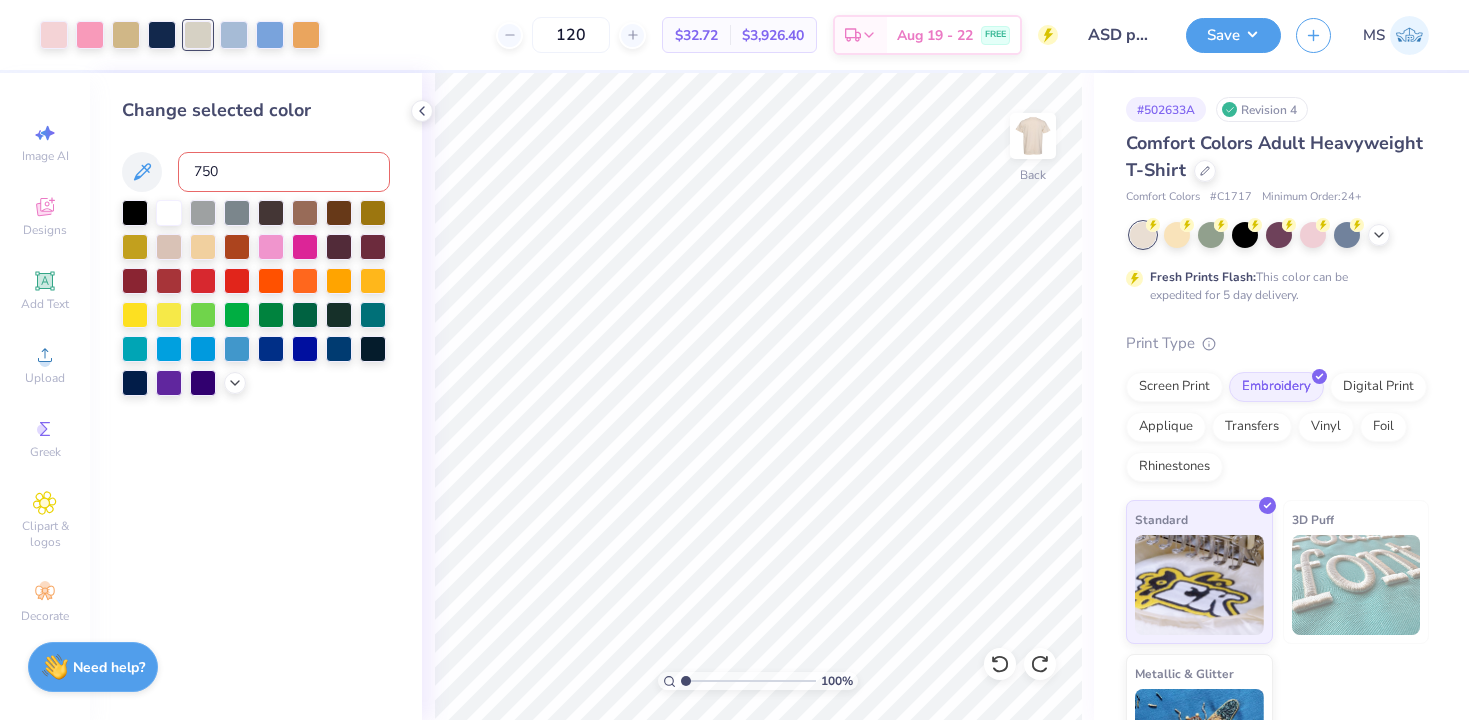 type on "7507" 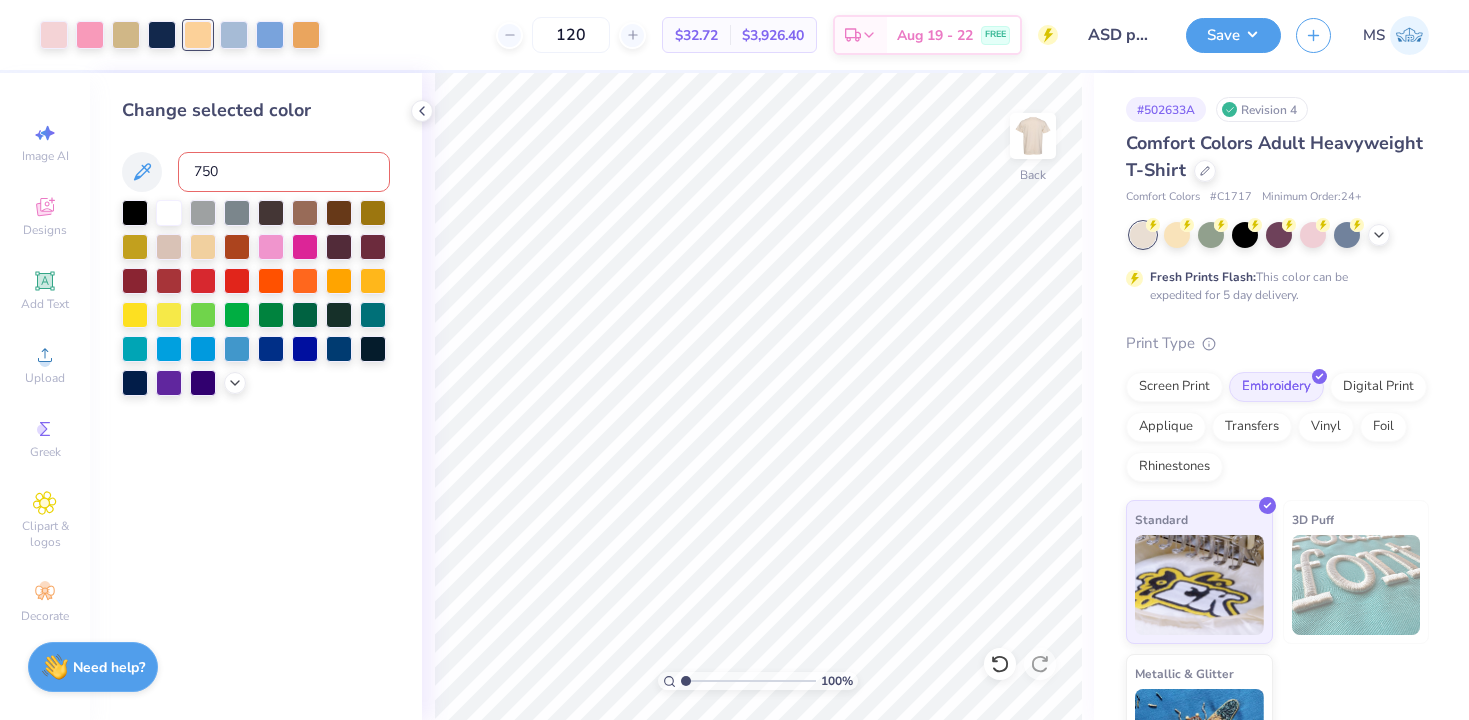 type on "7505" 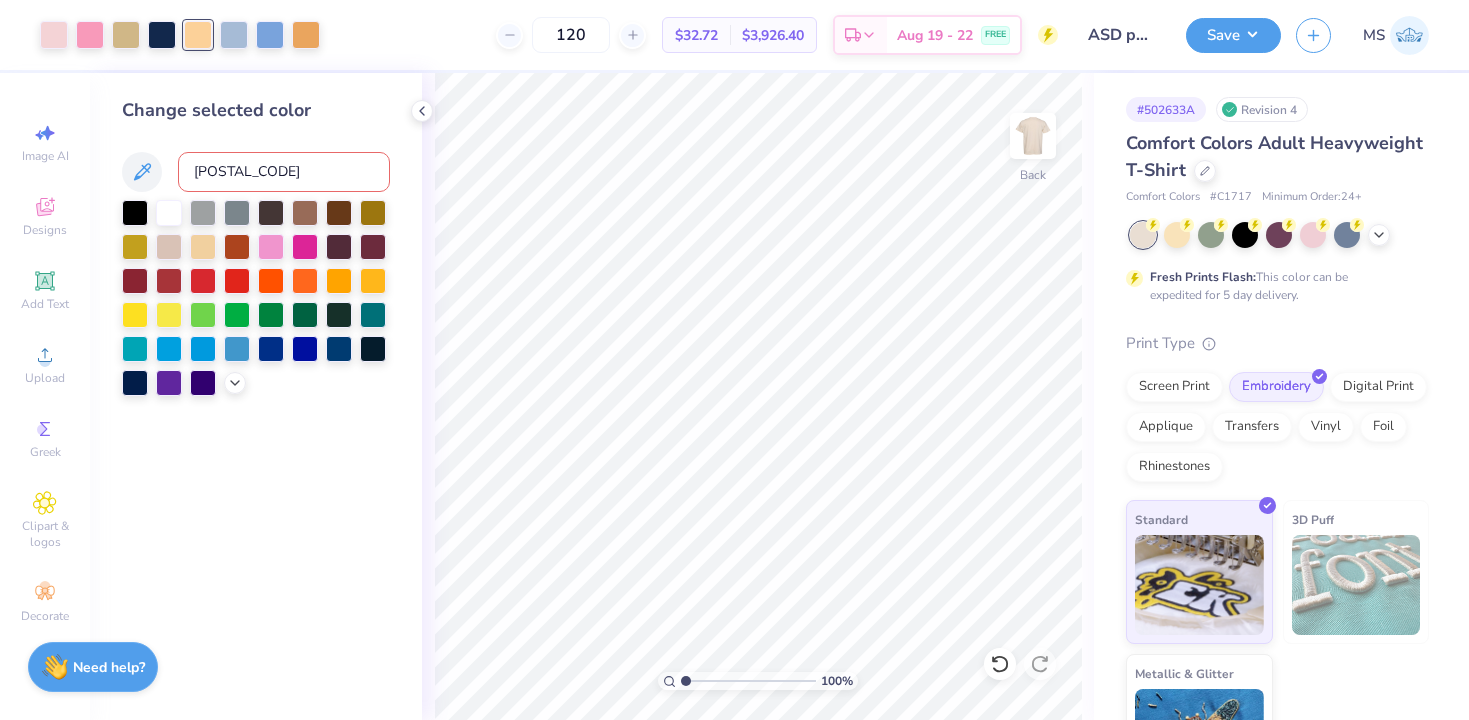 type 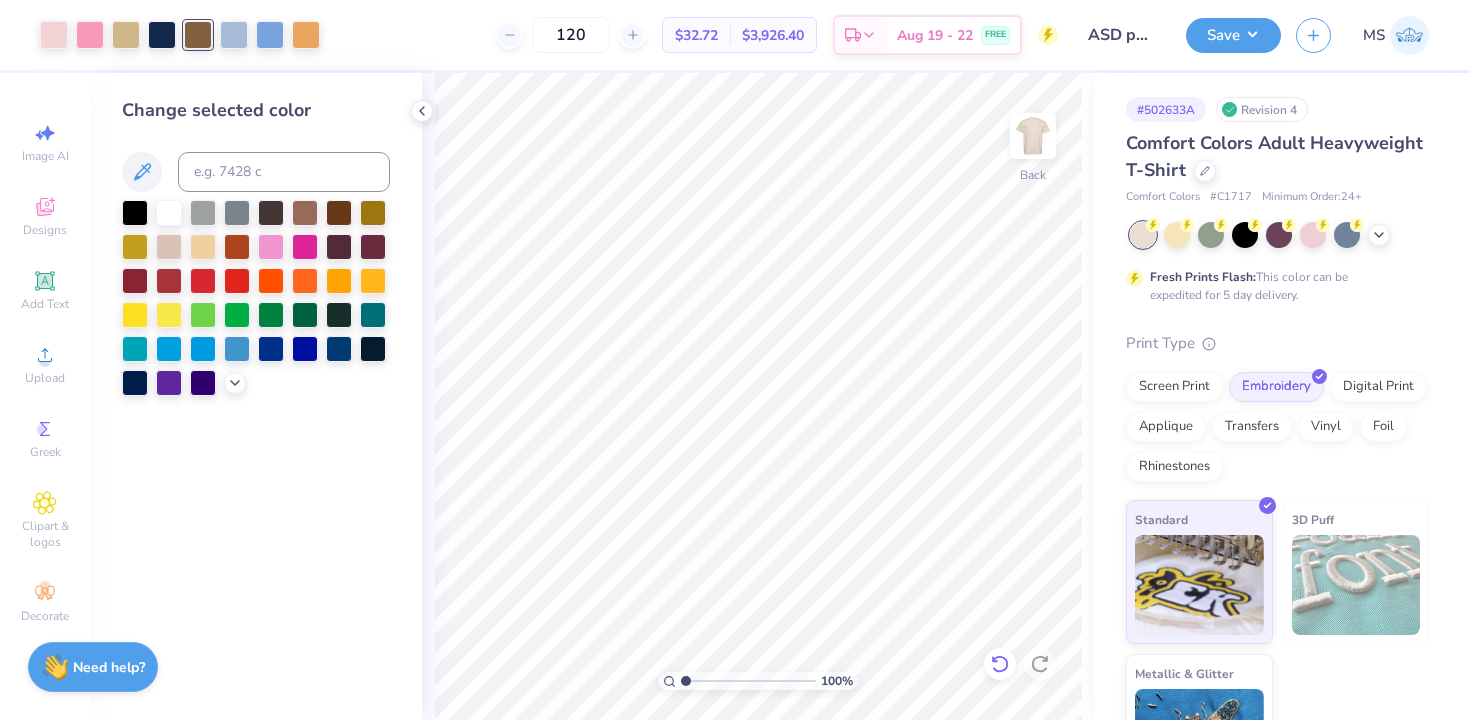 click 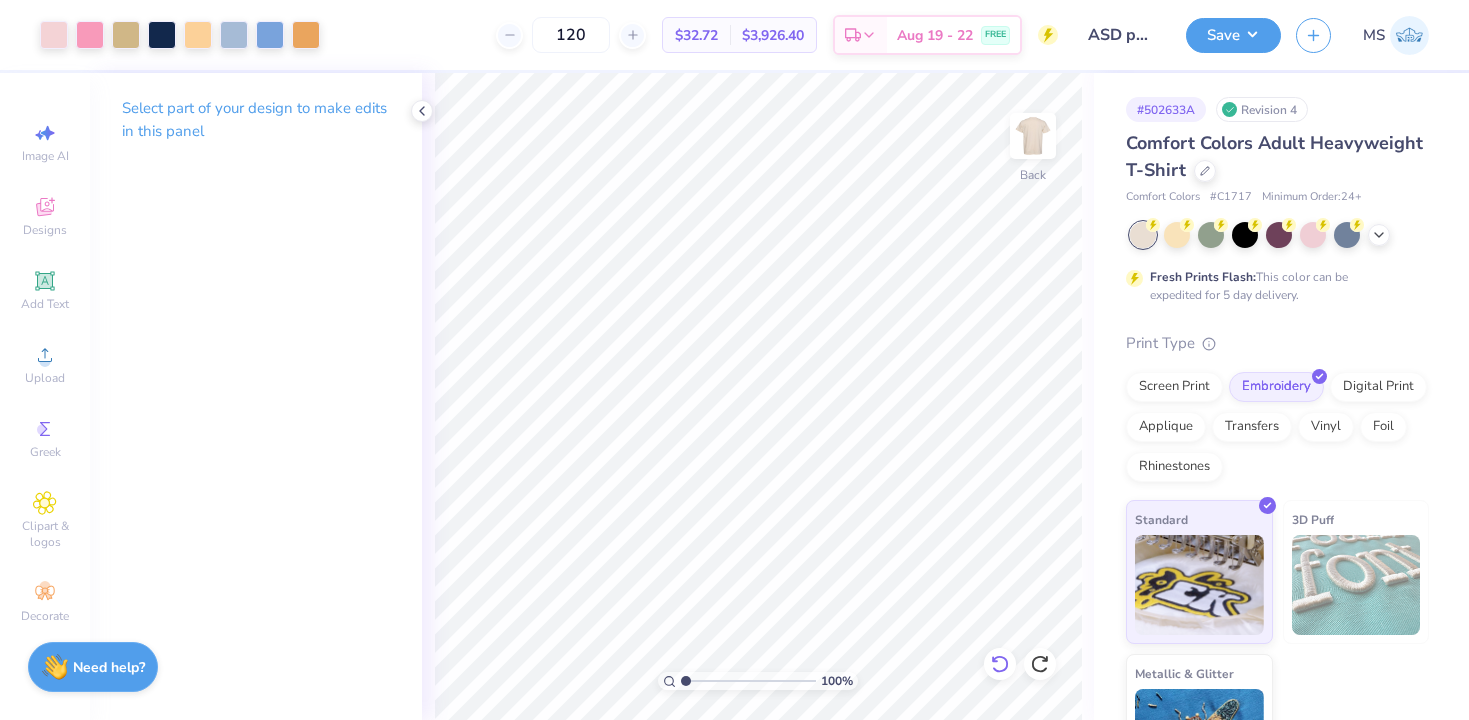 click 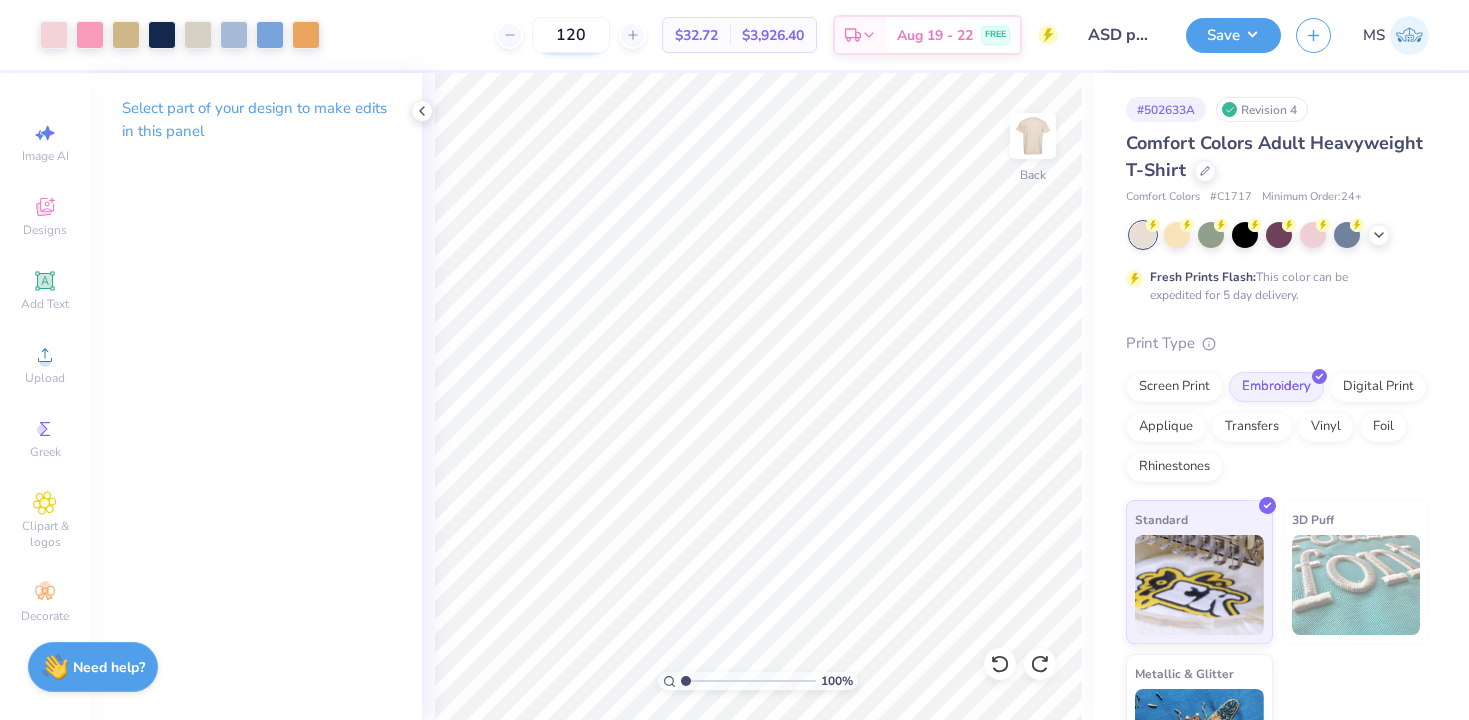 click on "120" at bounding box center [571, 35] 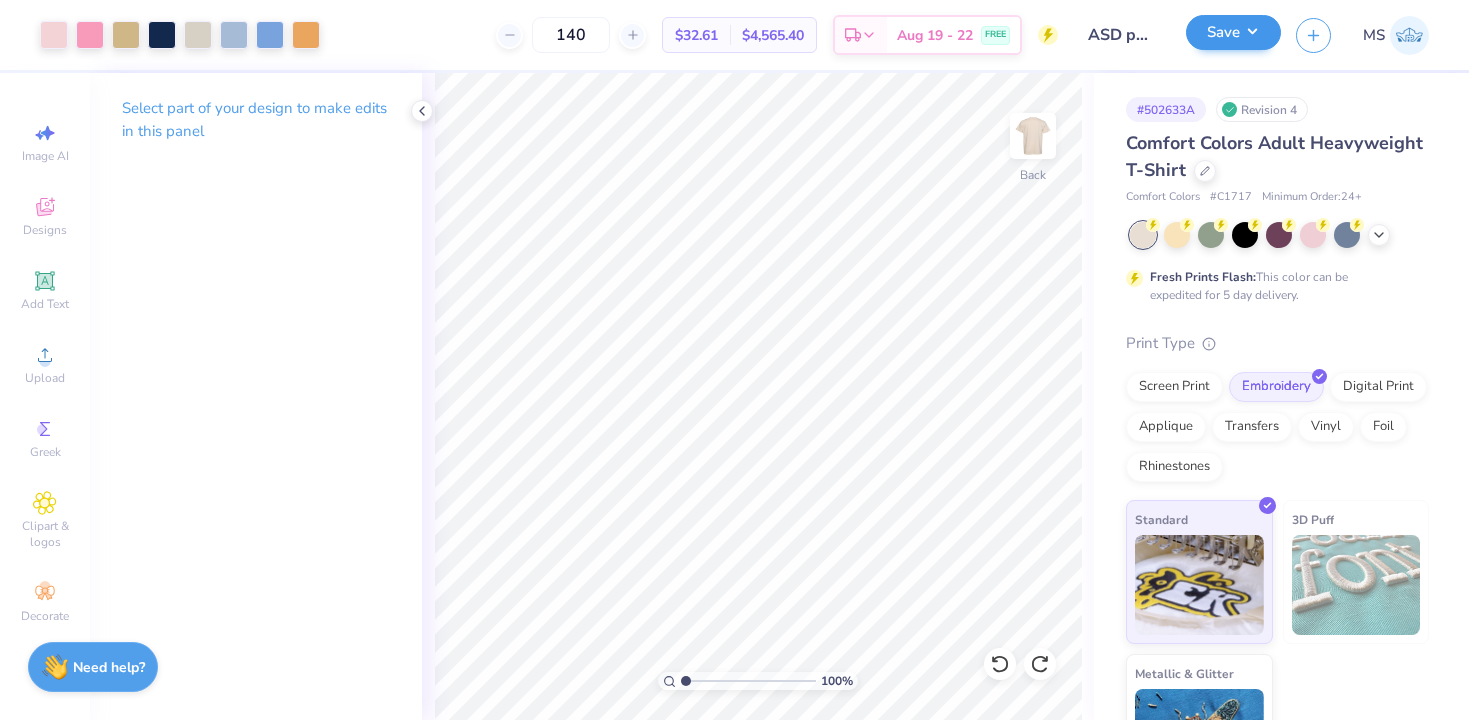 type on "140" 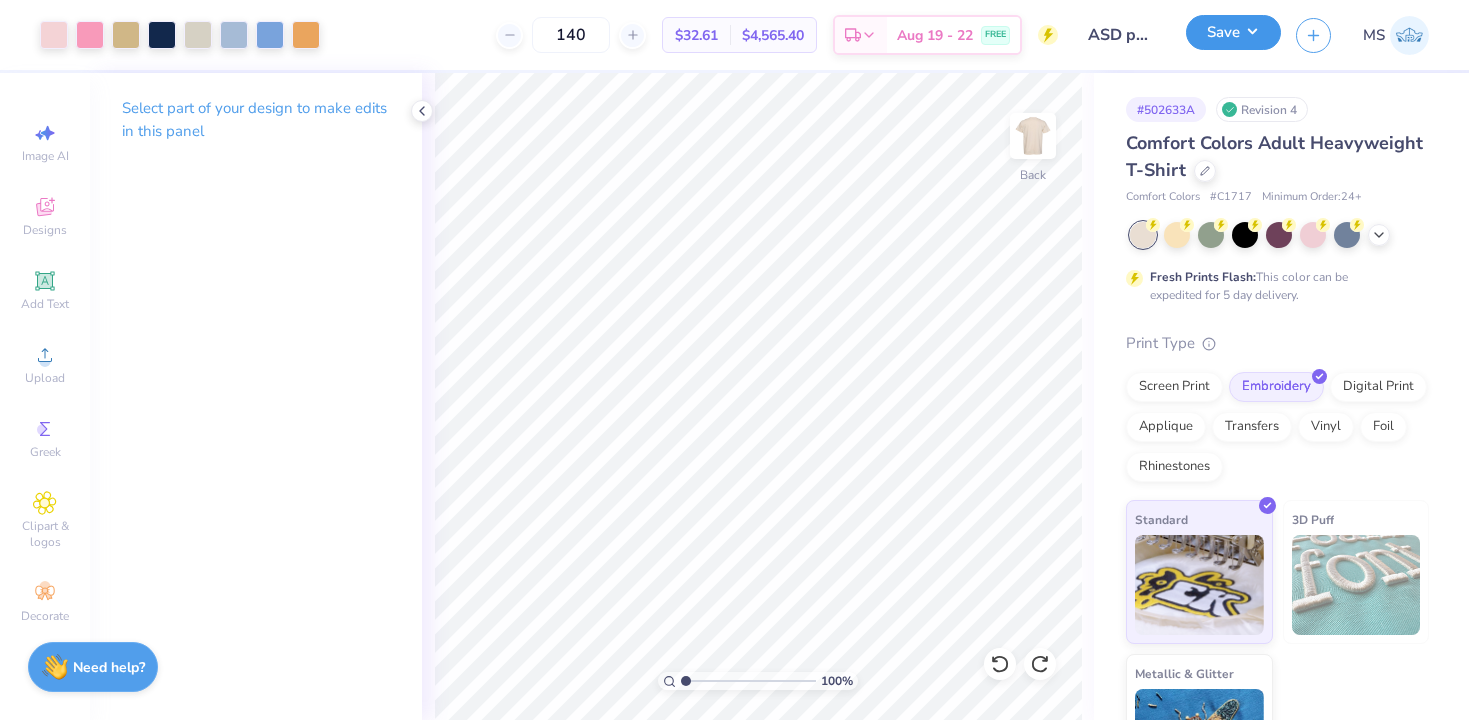 click on "Save" at bounding box center [1233, 32] 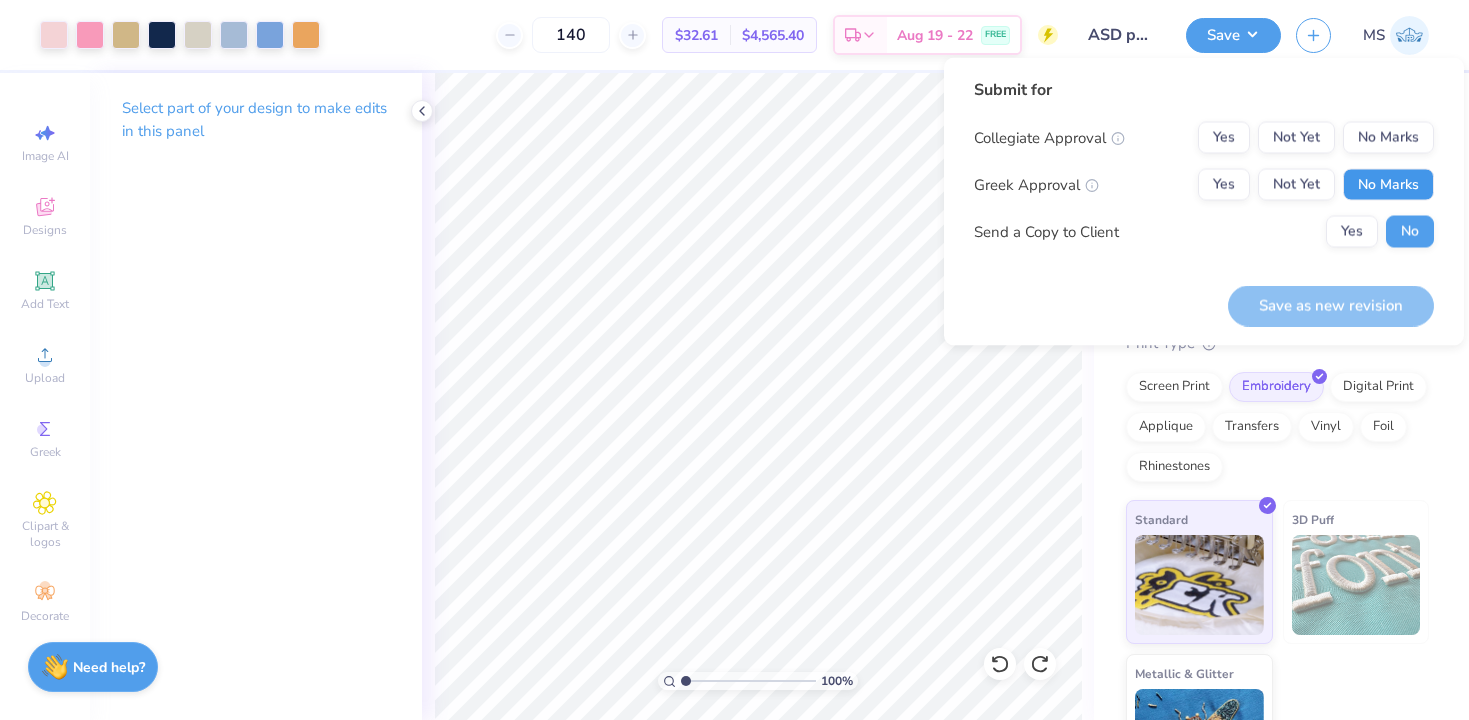 click on "No Marks" at bounding box center (1388, 185) 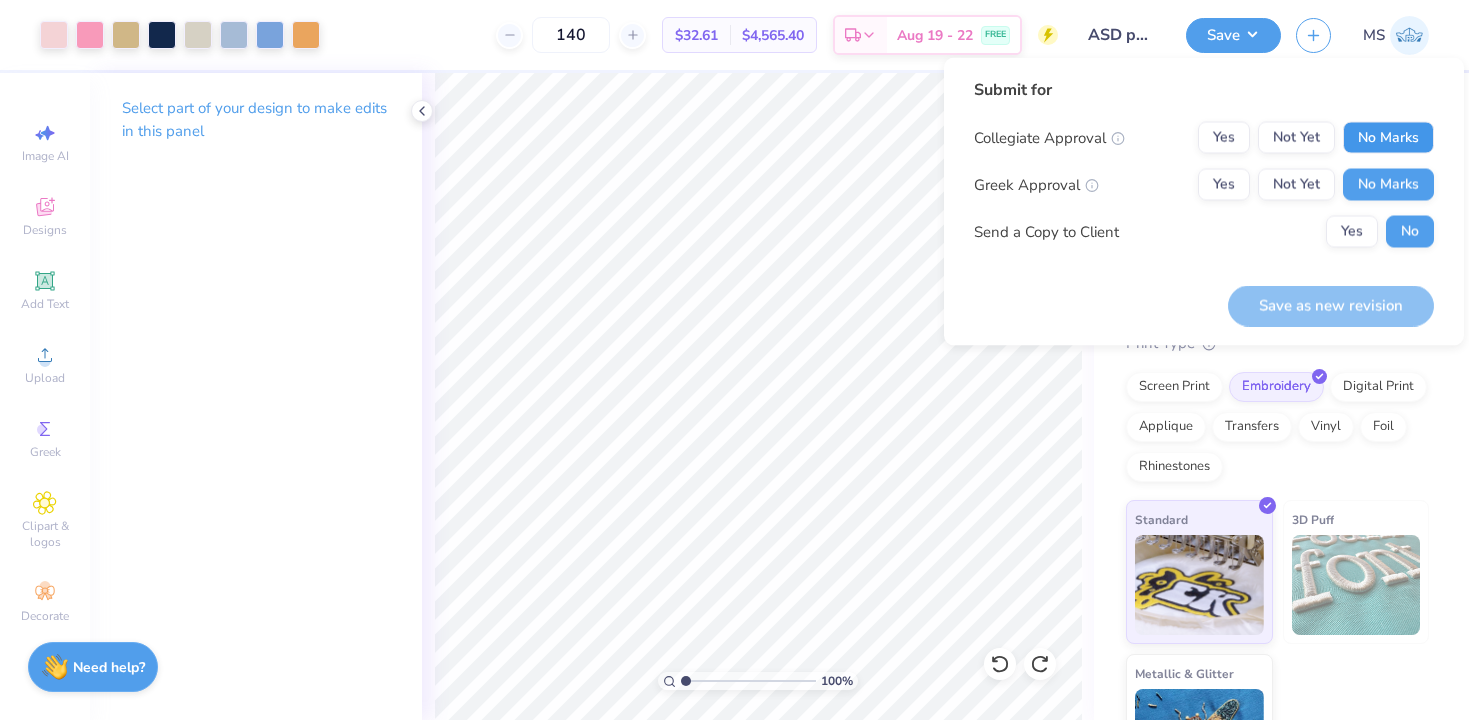 click on "No Marks" at bounding box center [1388, 138] 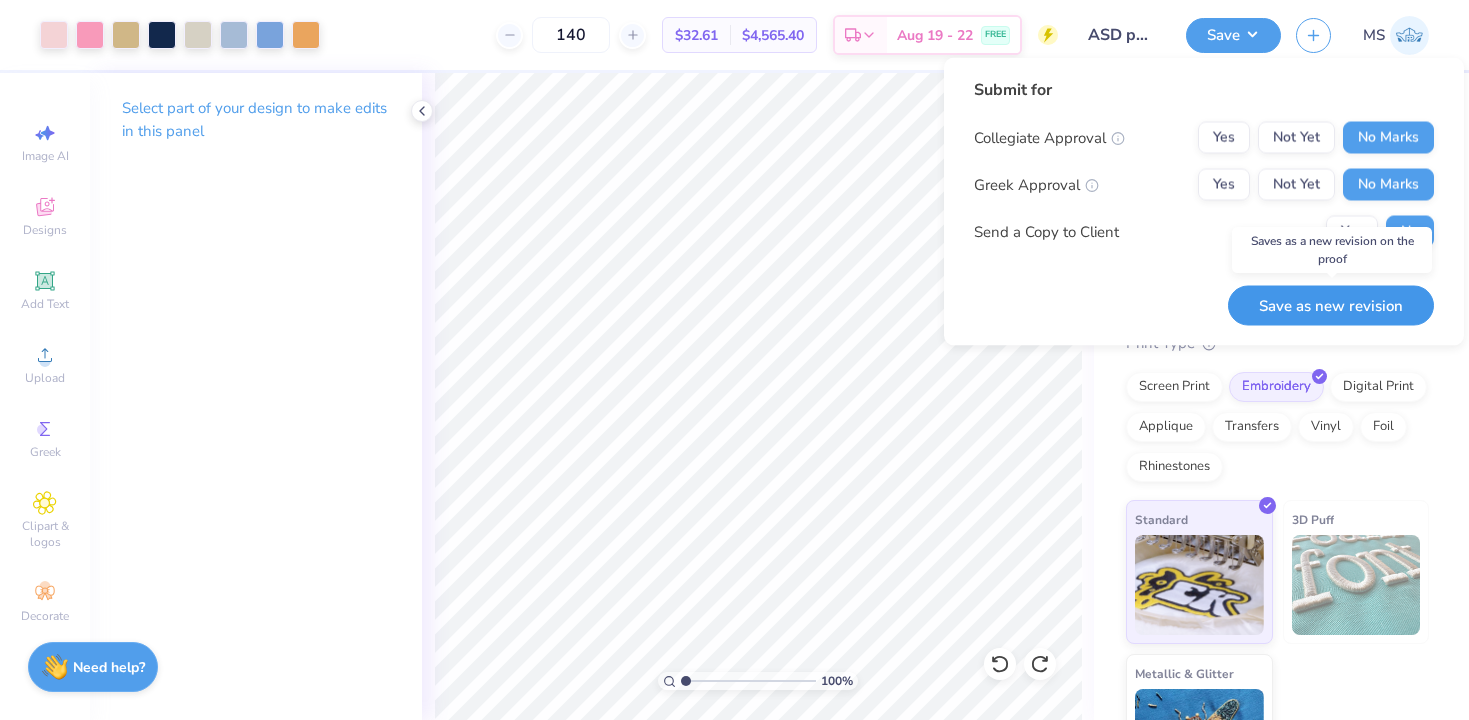 click on "Save as new revision" at bounding box center (1331, 305) 